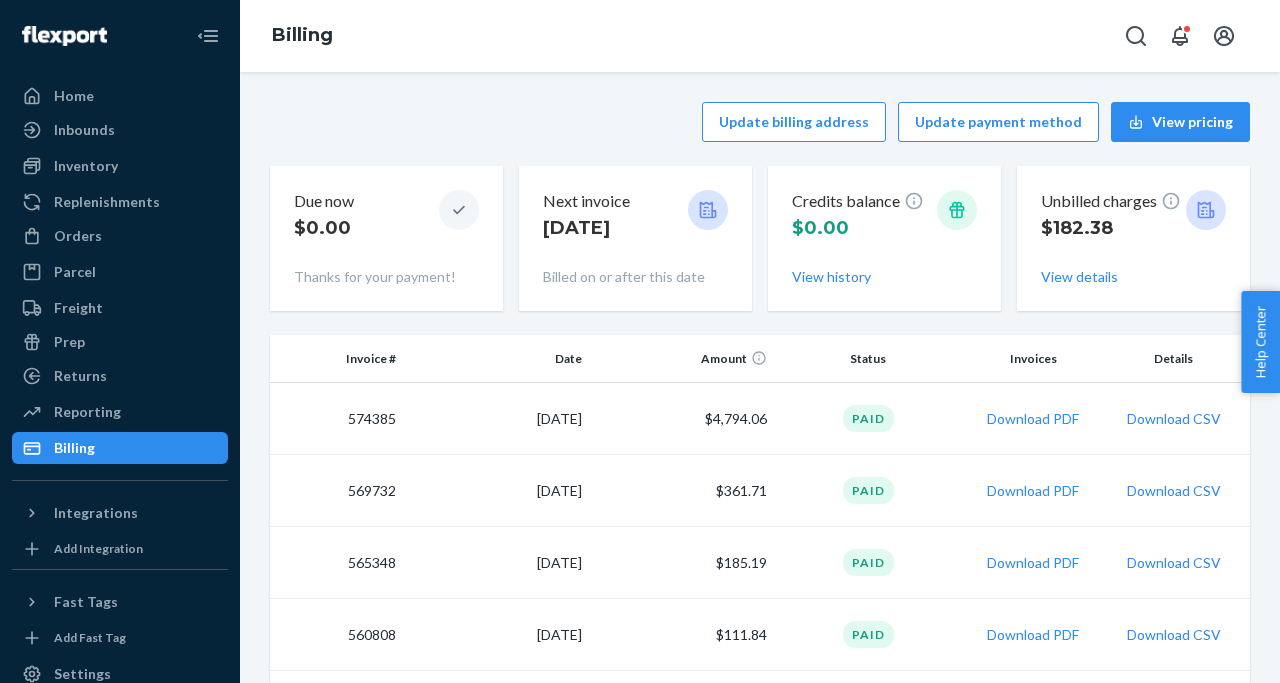 scroll, scrollTop: 0, scrollLeft: 0, axis: both 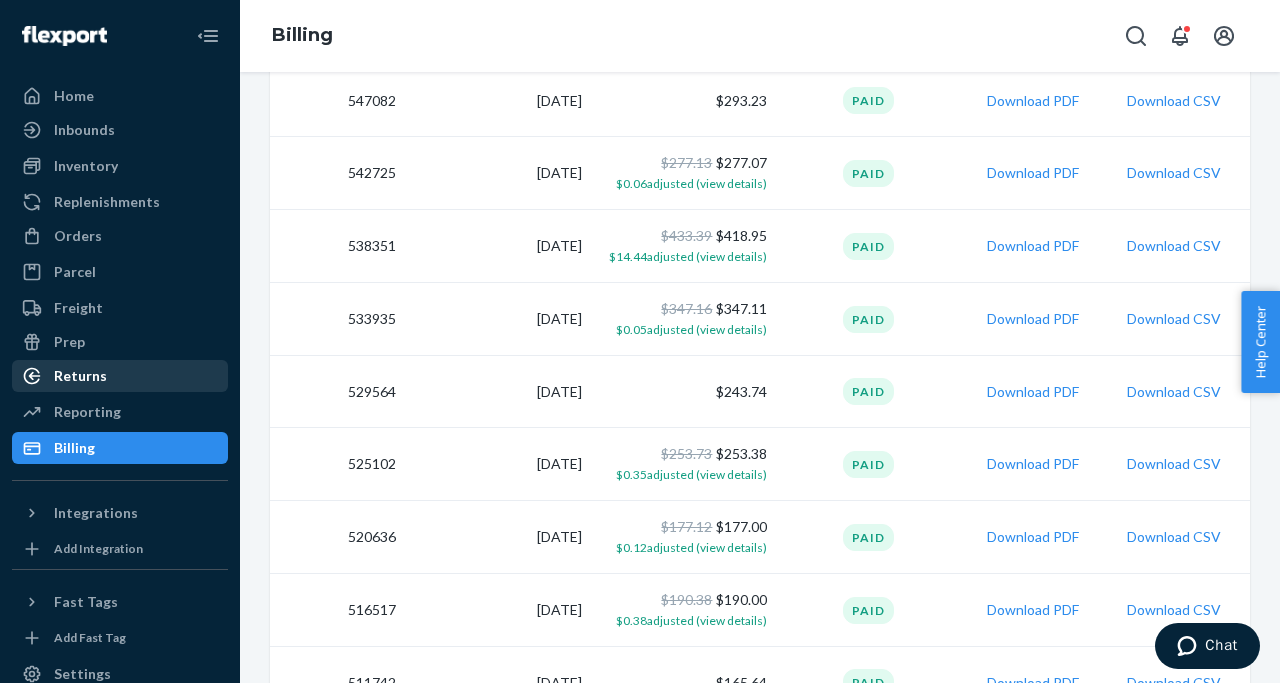 click on "Returns" at bounding box center (80, 376) 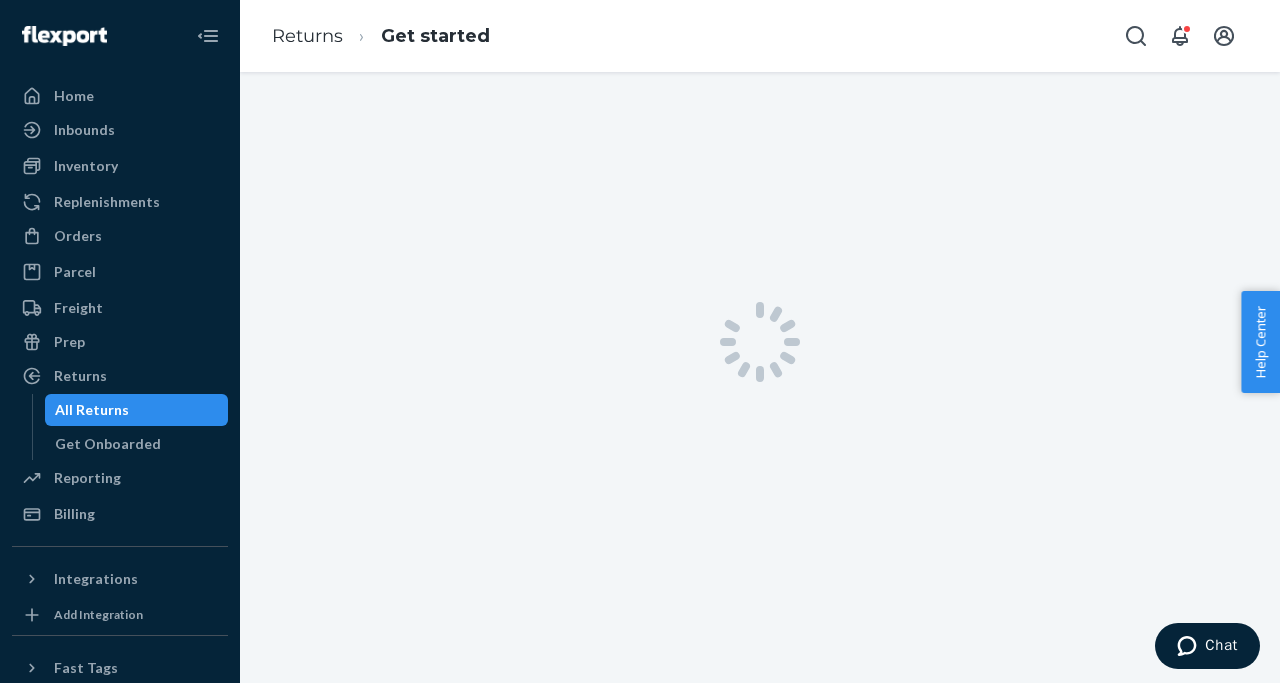 scroll, scrollTop: 0, scrollLeft: 0, axis: both 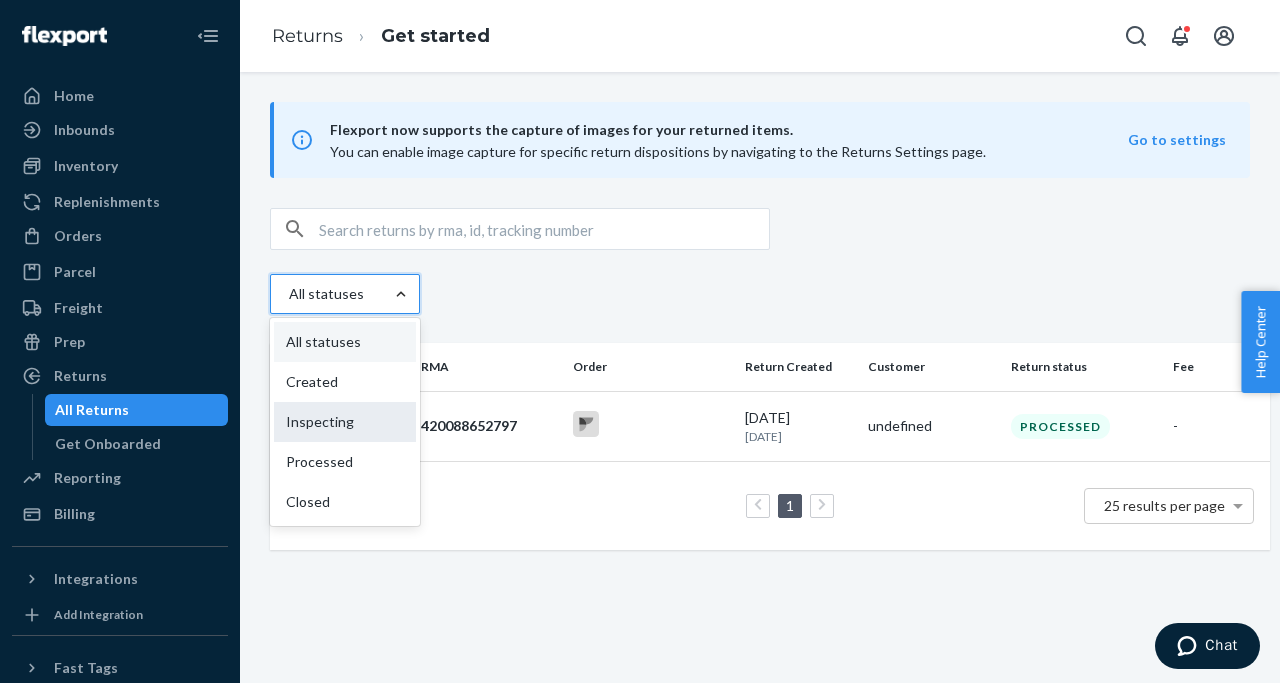 click on "Inspecting" at bounding box center (345, 422) 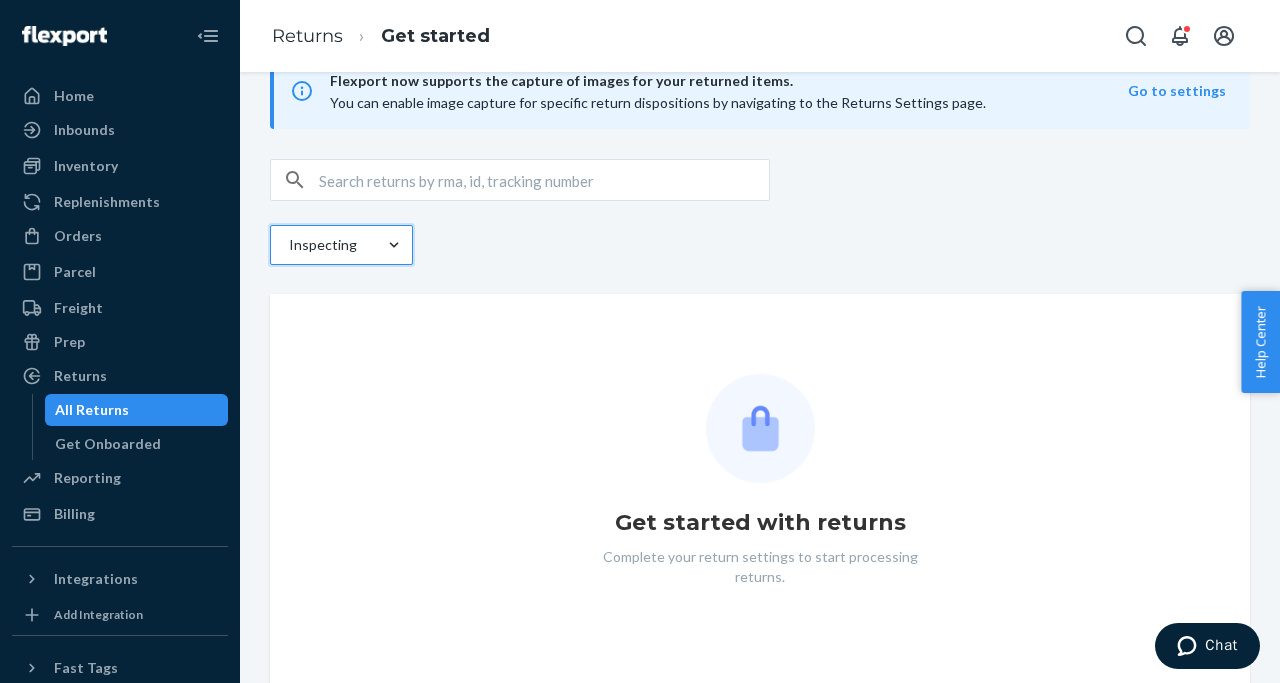 scroll, scrollTop: 0, scrollLeft: 0, axis: both 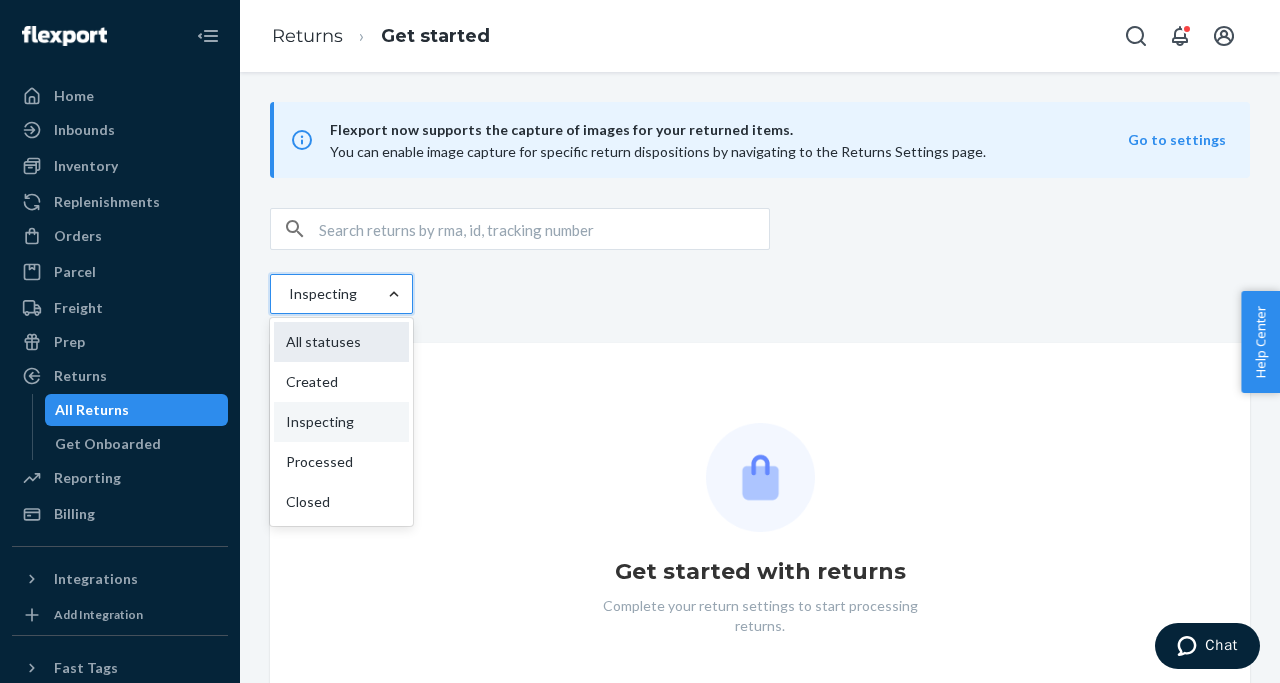 click on "All statuses" at bounding box center (341, 342) 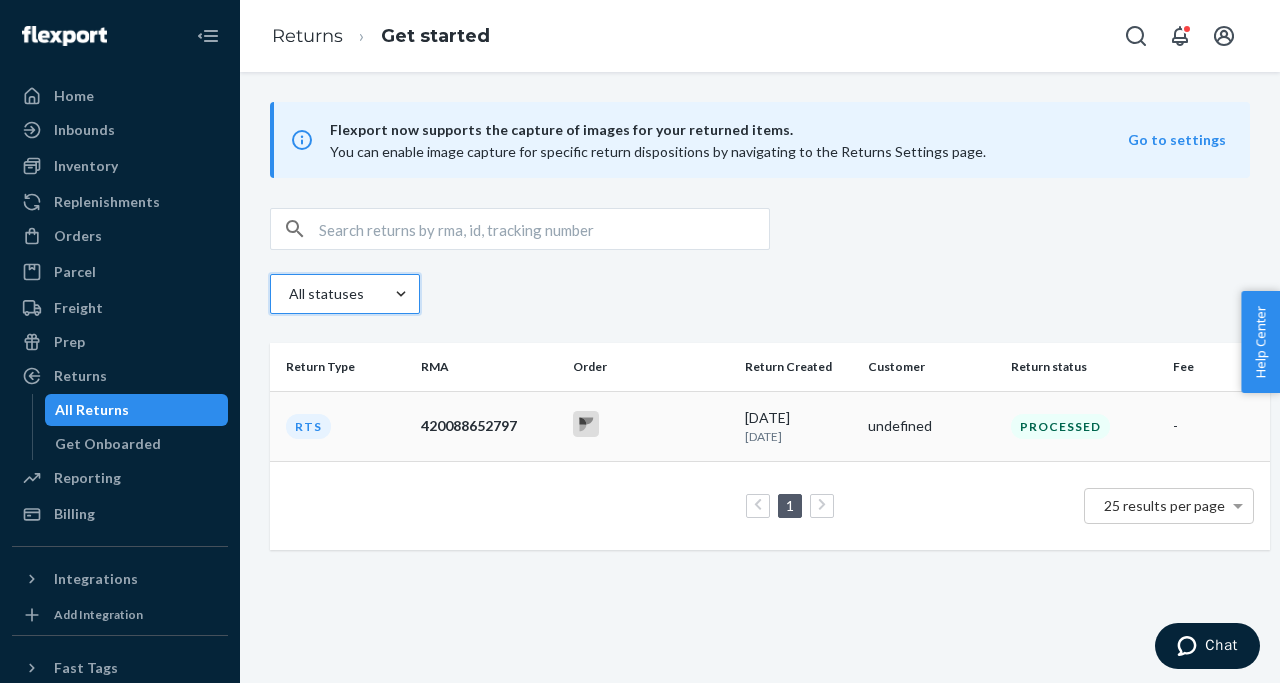 click 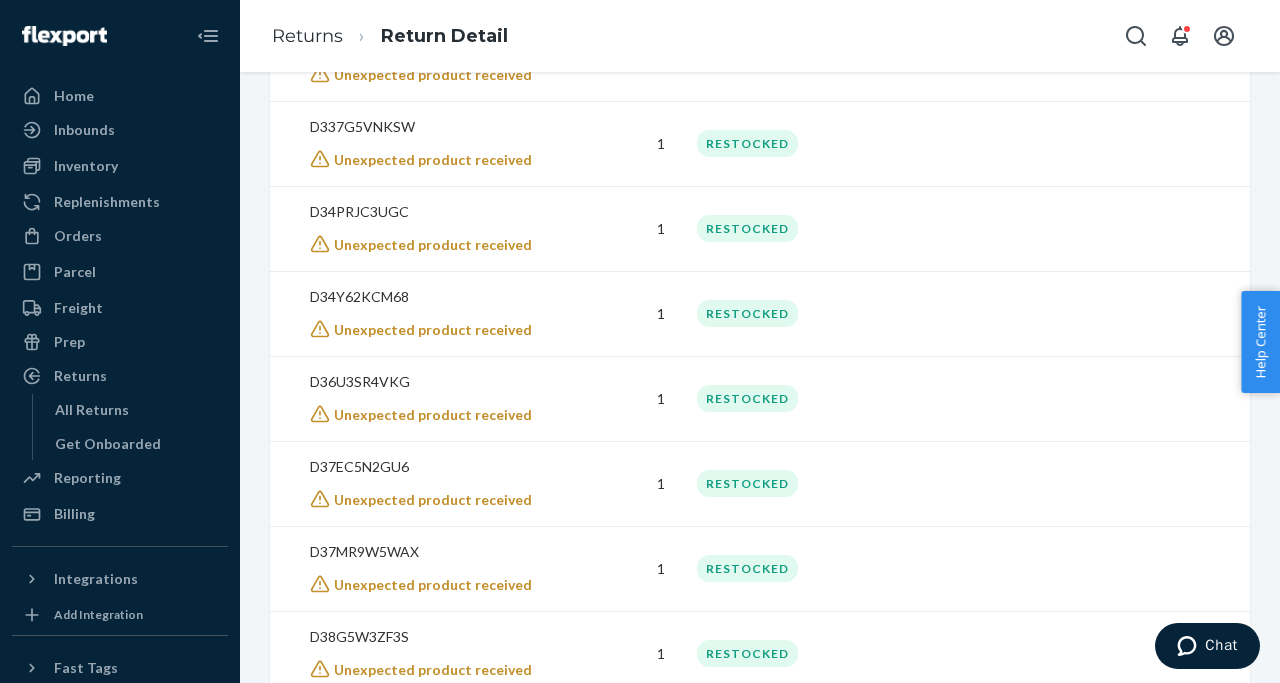 scroll, scrollTop: 5224, scrollLeft: 0, axis: vertical 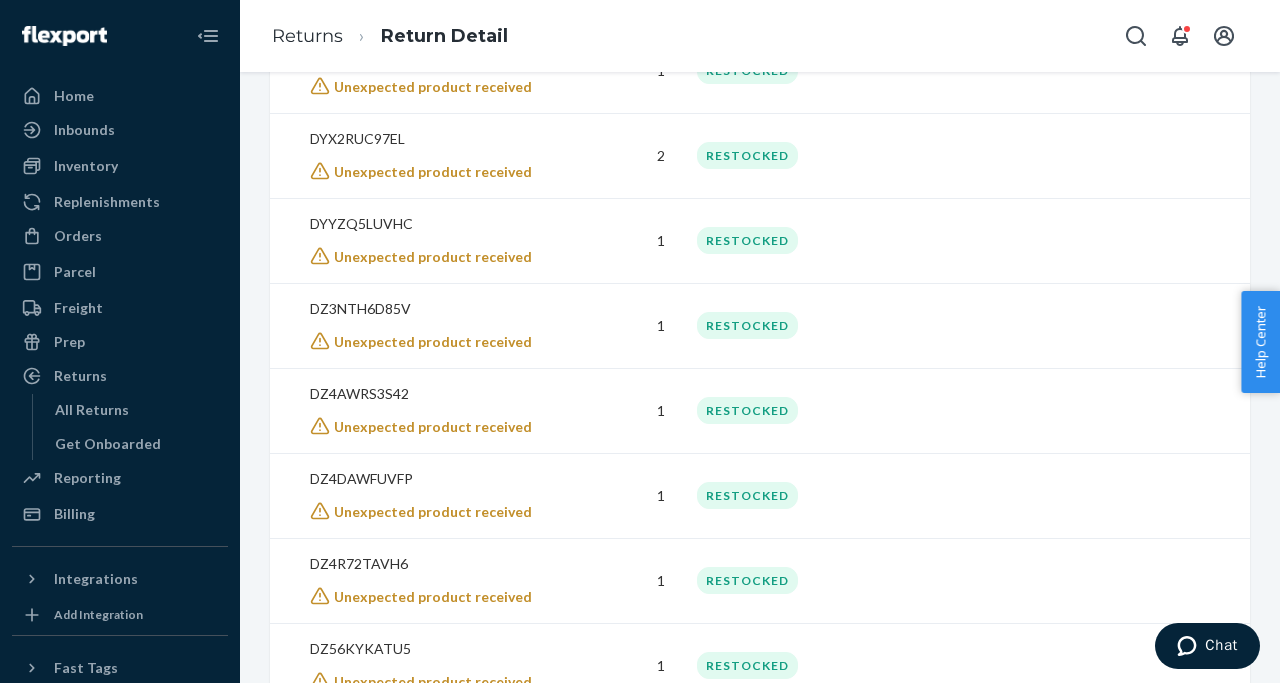 click on "DZ6XGN84NFL" at bounding box center [436, 904] 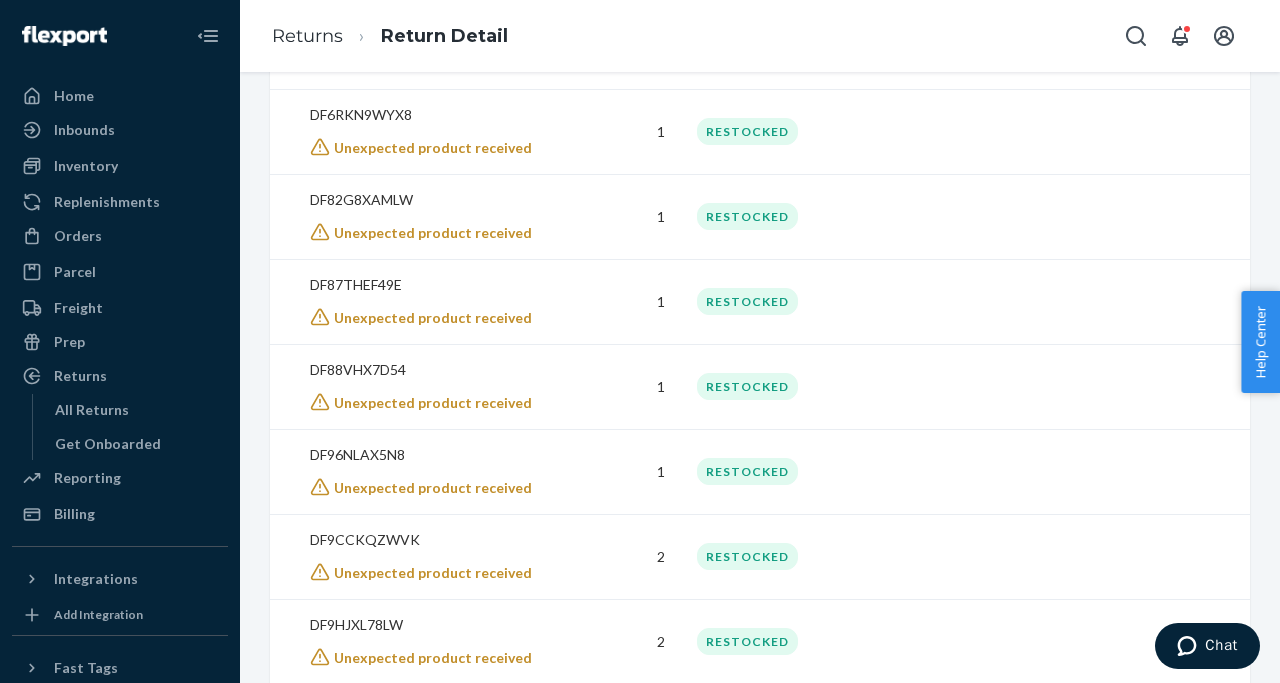 scroll, scrollTop: 49434, scrollLeft: 0, axis: vertical 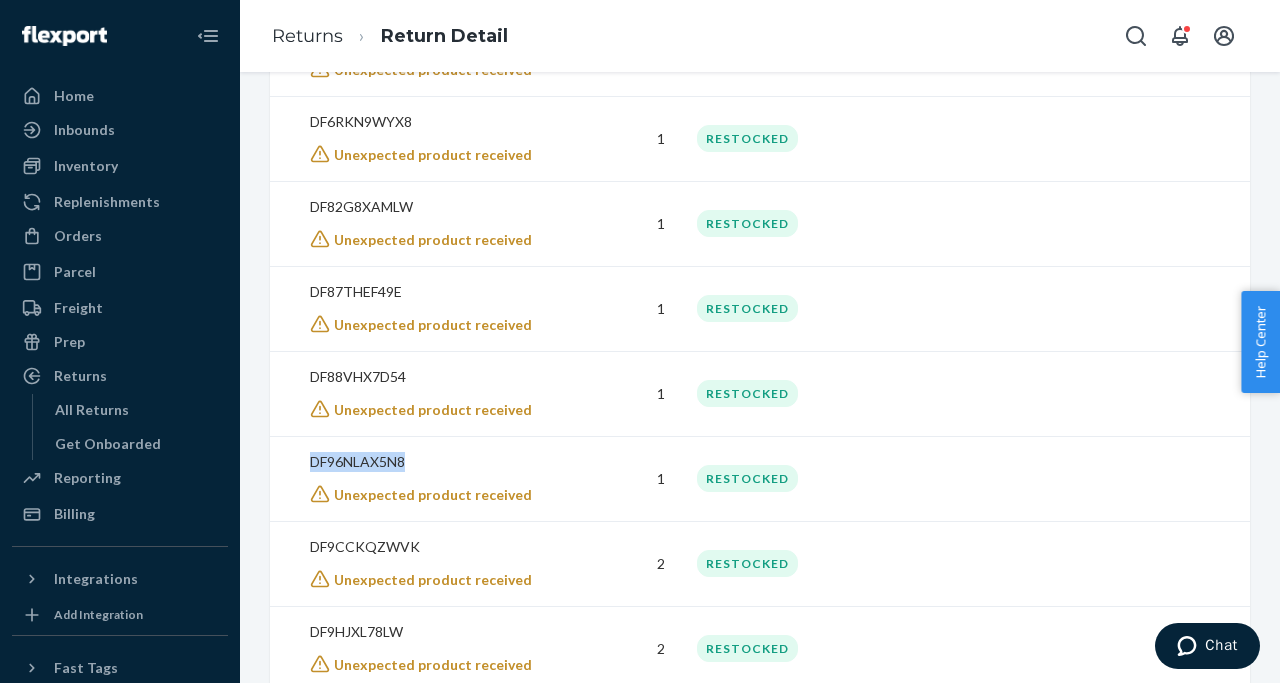 drag, startPoint x: 414, startPoint y: 196, endPoint x: 301, endPoint y: 196, distance: 113 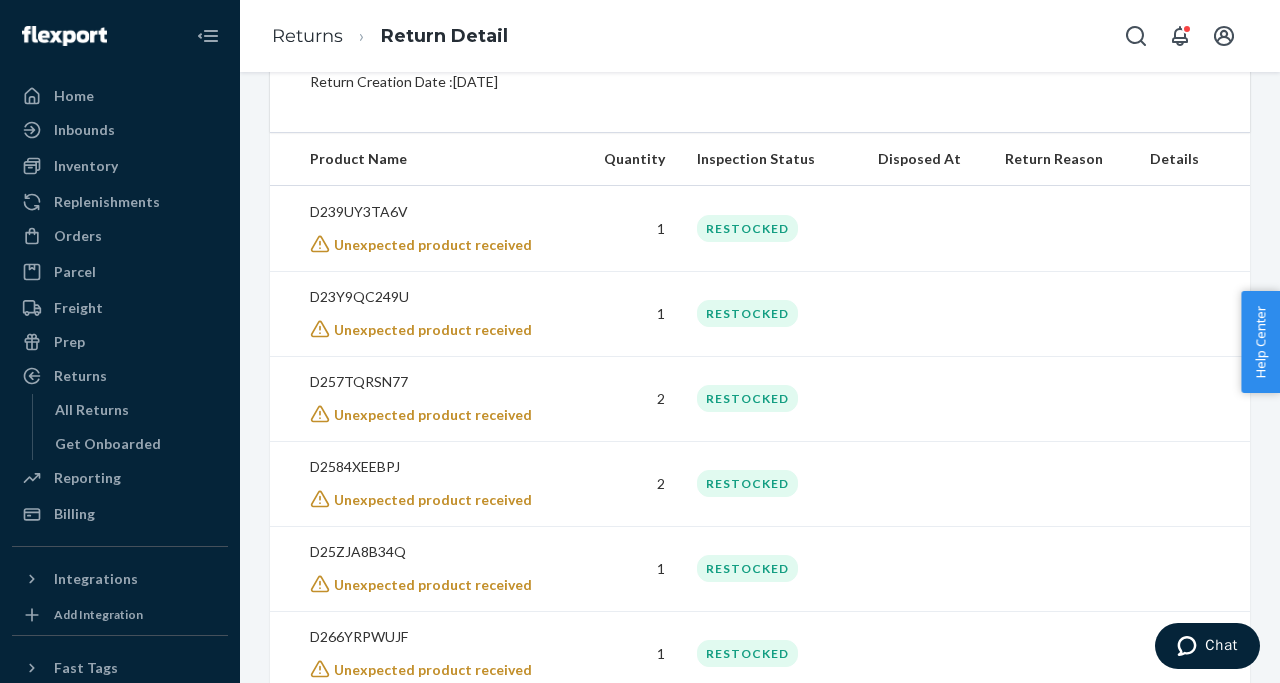 scroll, scrollTop: 499, scrollLeft: 0, axis: vertical 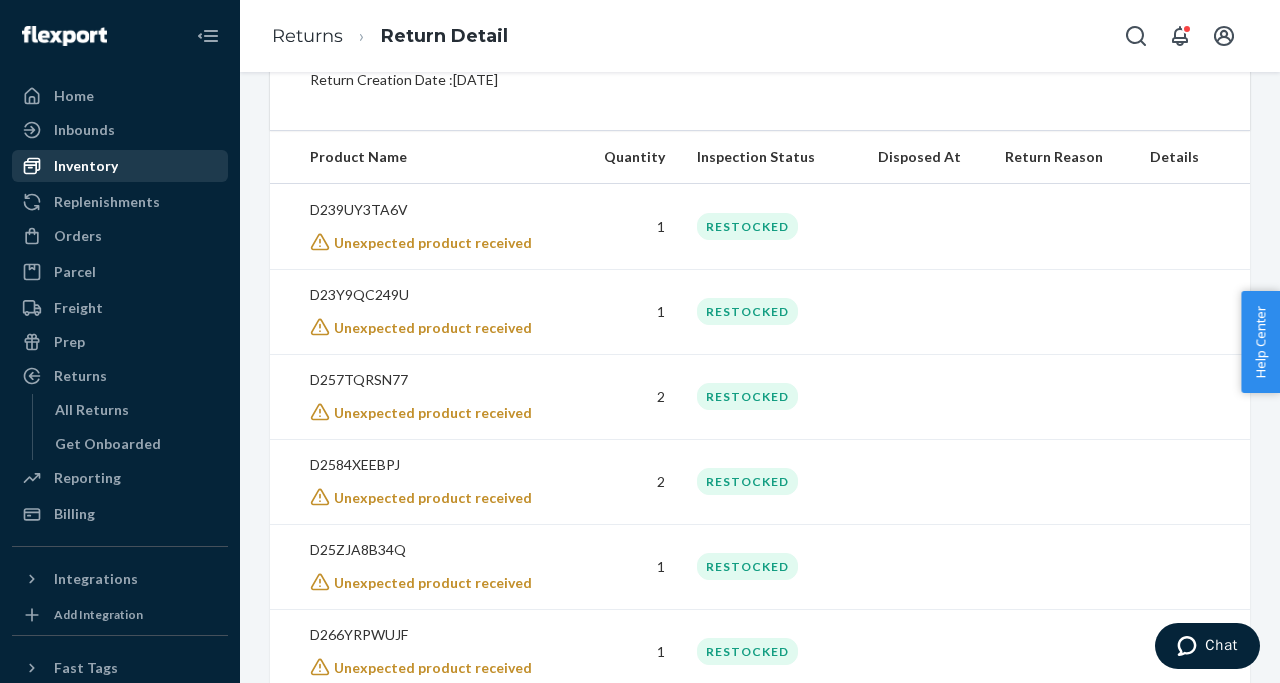 click on "Inventory" at bounding box center (86, 166) 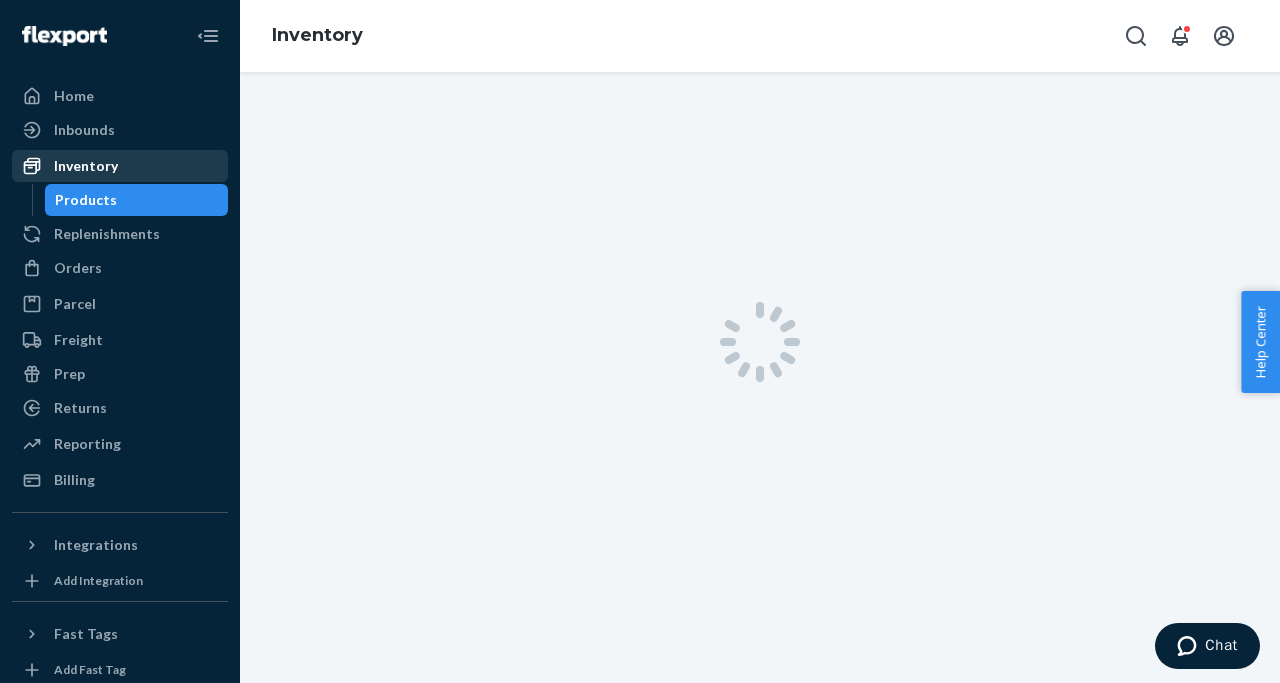 scroll, scrollTop: 0, scrollLeft: 0, axis: both 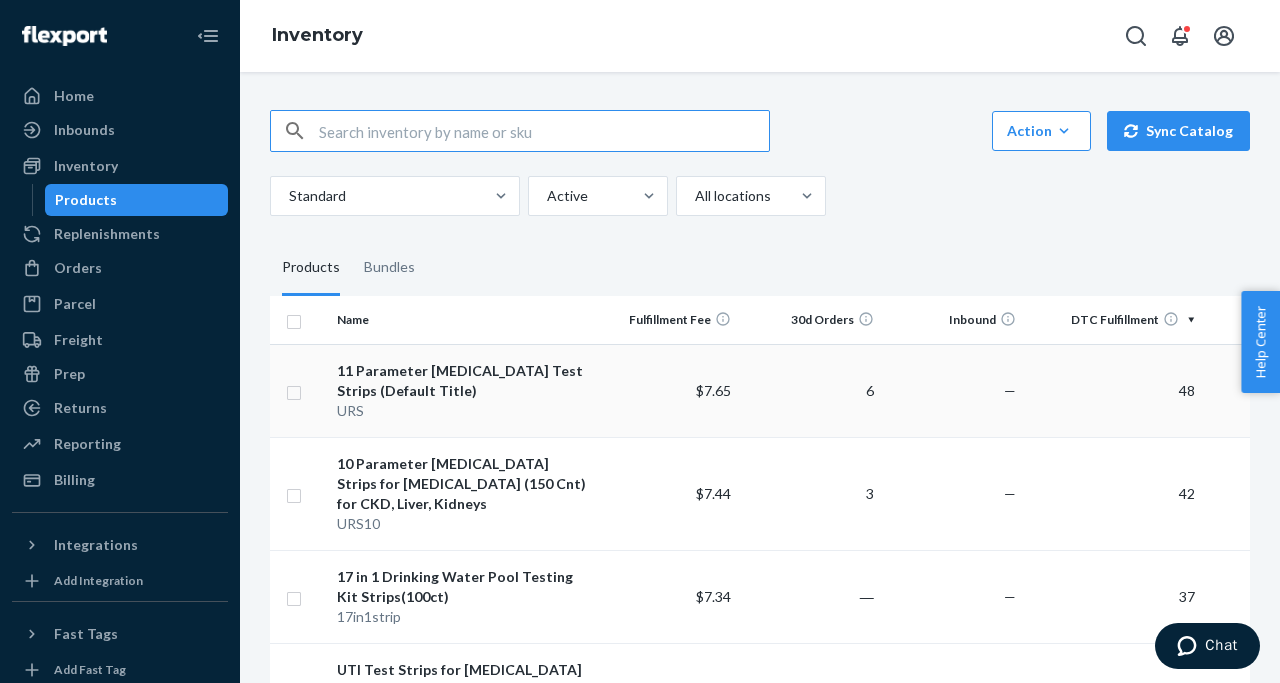 click on "11 Parameter [MEDICAL_DATA] Test Strips (Default Title)" at bounding box center (462, 381) 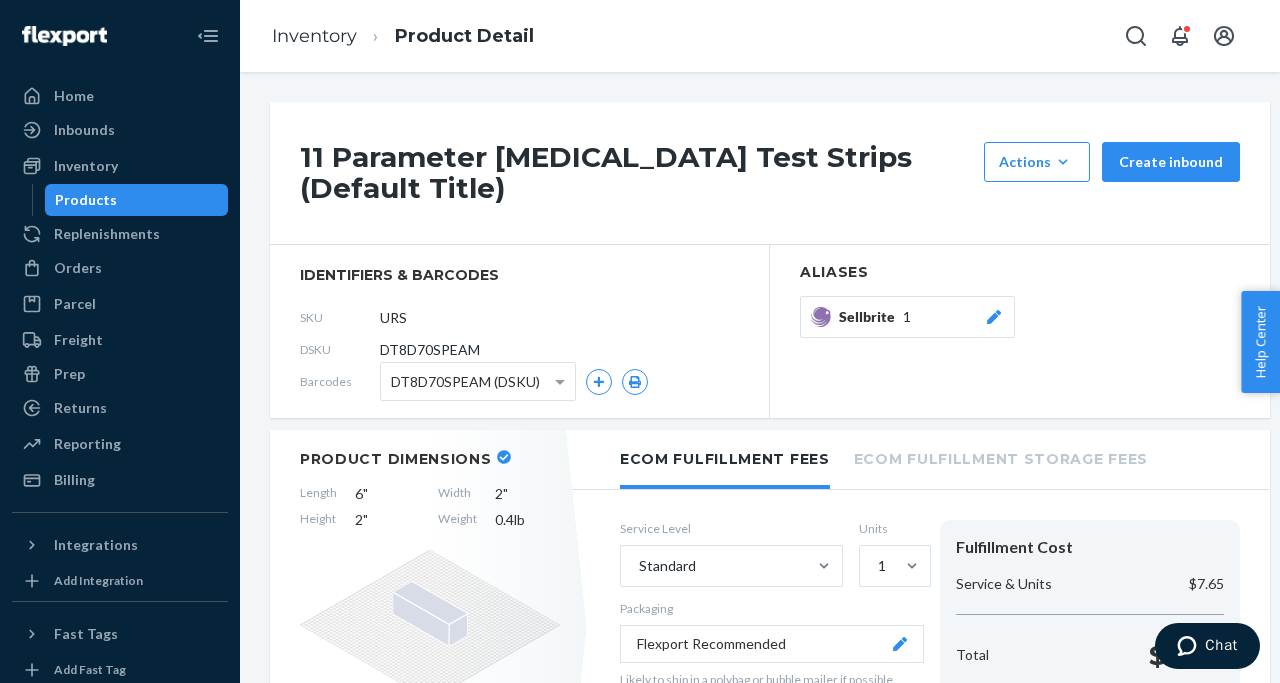 scroll, scrollTop: 25, scrollLeft: 0, axis: vertical 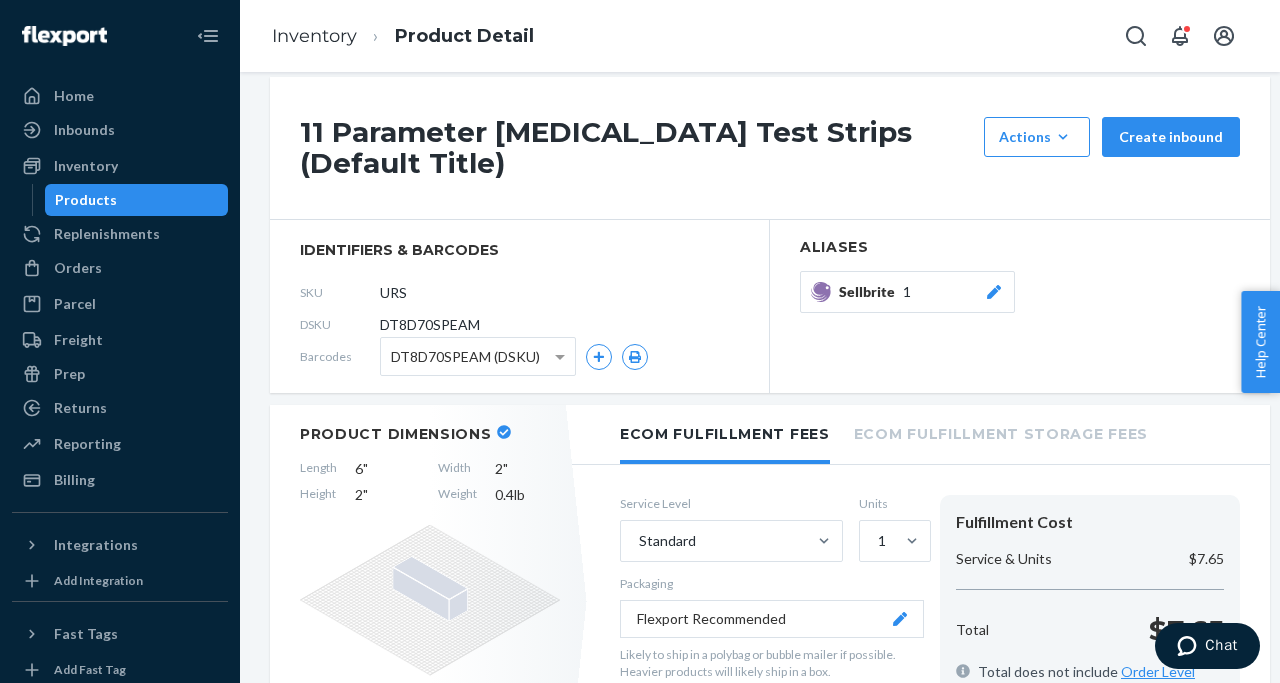 click on "Products" at bounding box center [86, 200] 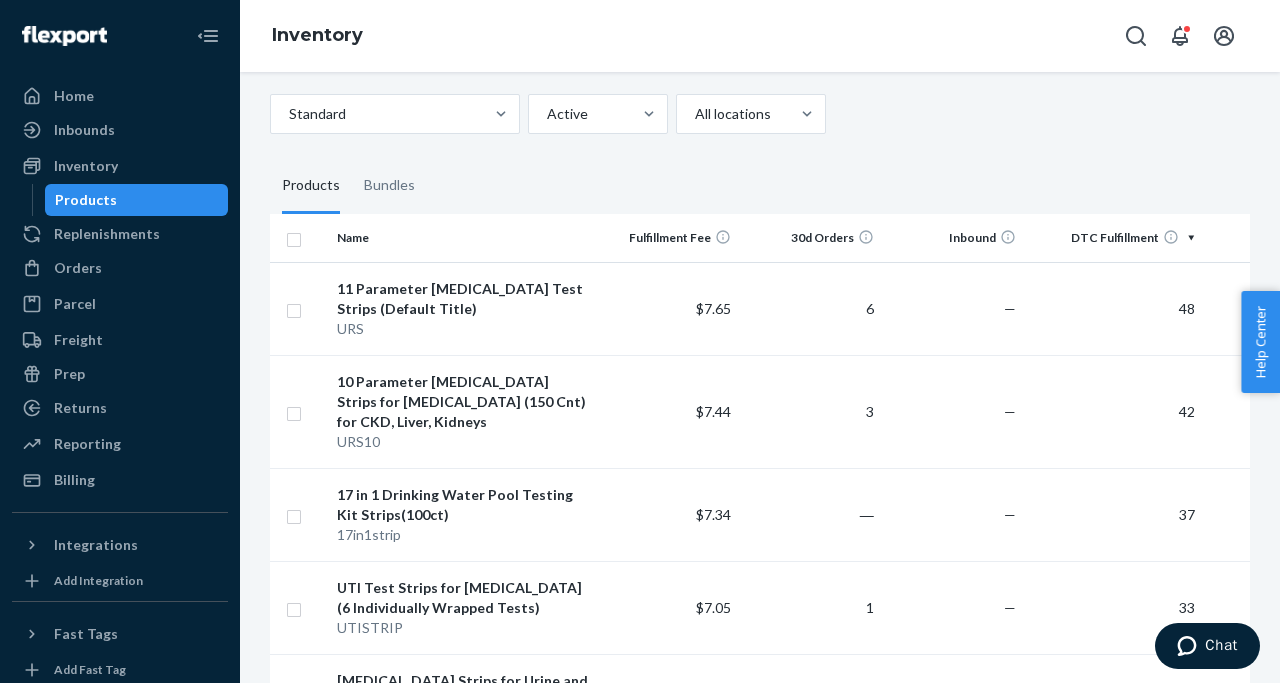 scroll, scrollTop: 86, scrollLeft: 0, axis: vertical 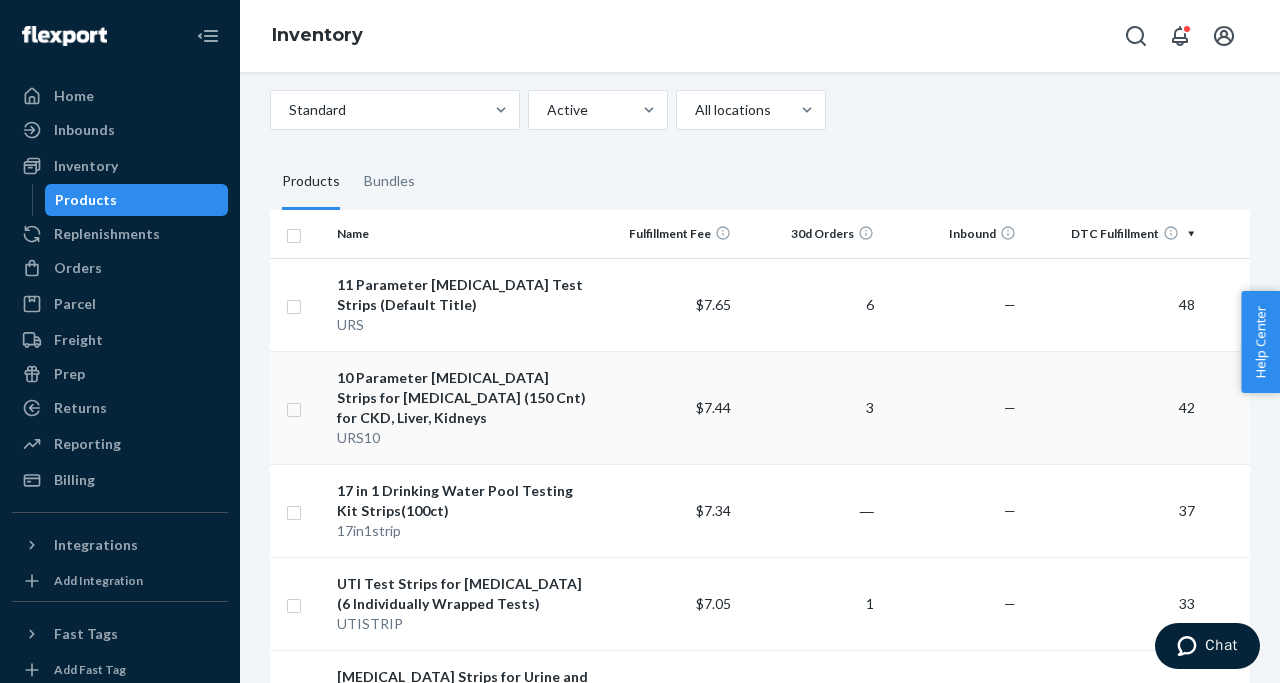 click on "10 Parameter [MEDICAL_DATA] Strips for [MEDICAL_DATA] (150 Cnt) for CKD, Liver, Kidneys" at bounding box center (462, 398) 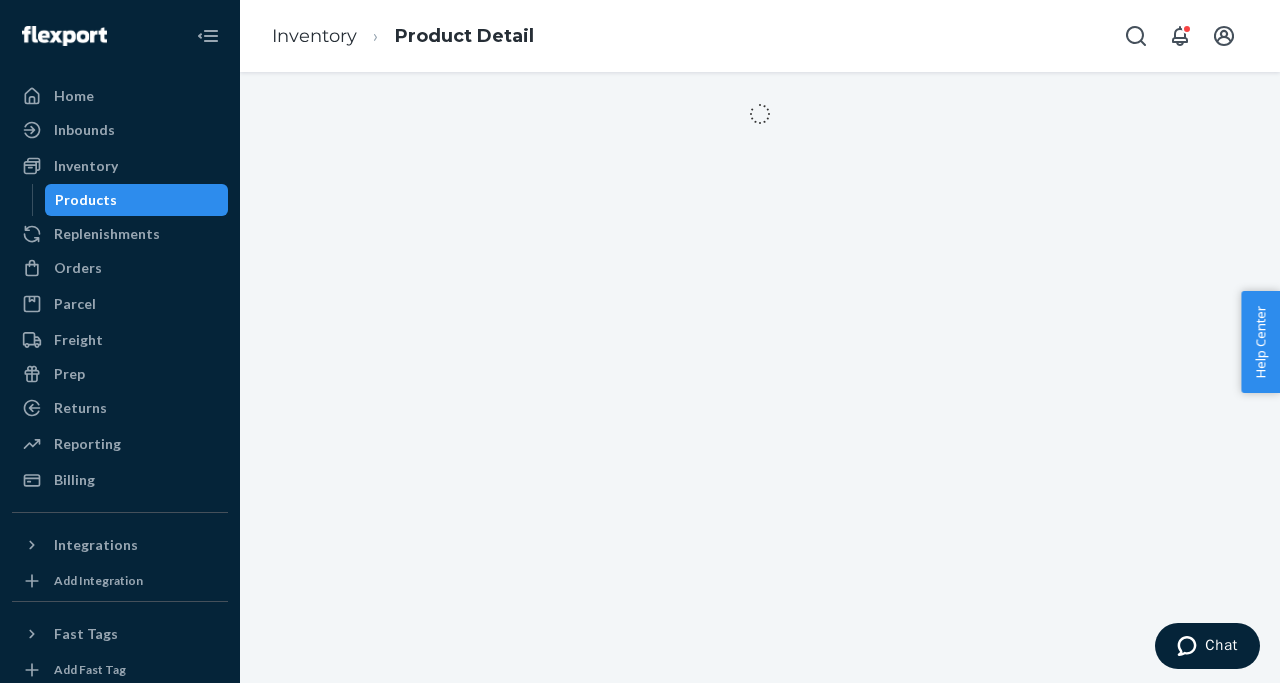 scroll, scrollTop: 0, scrollLeft: 0, axis: both 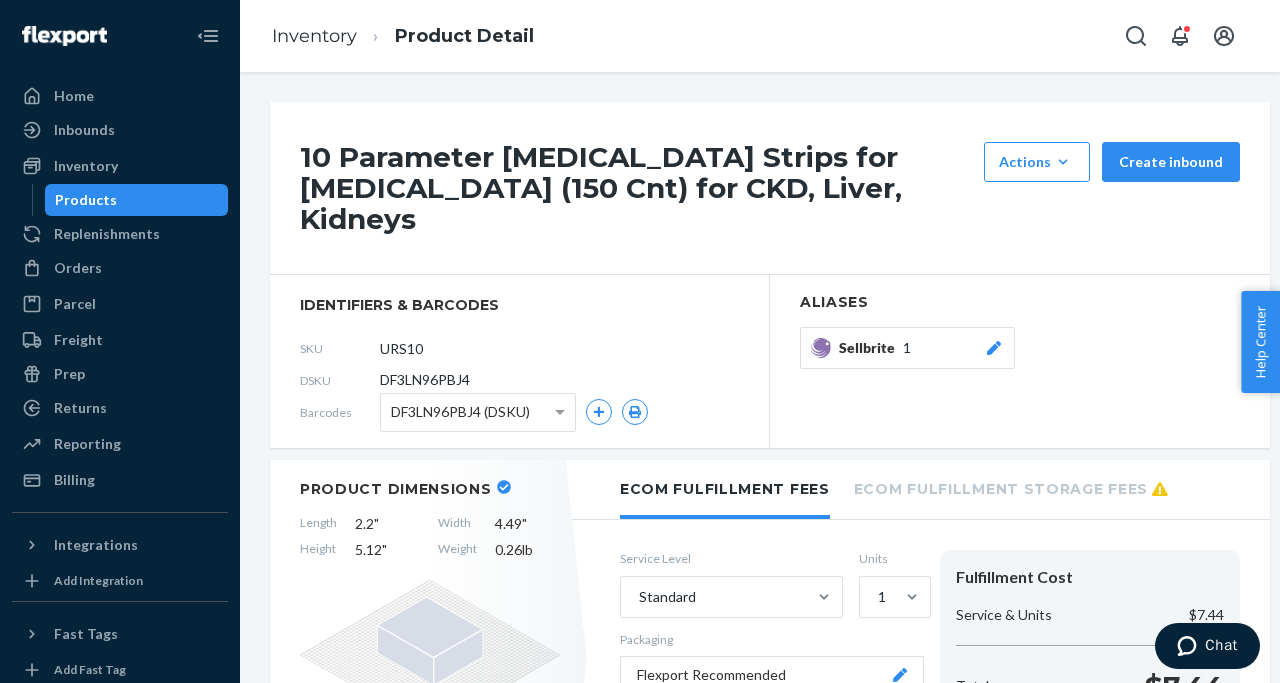 click on "Products" at bounding box center (86, 200) 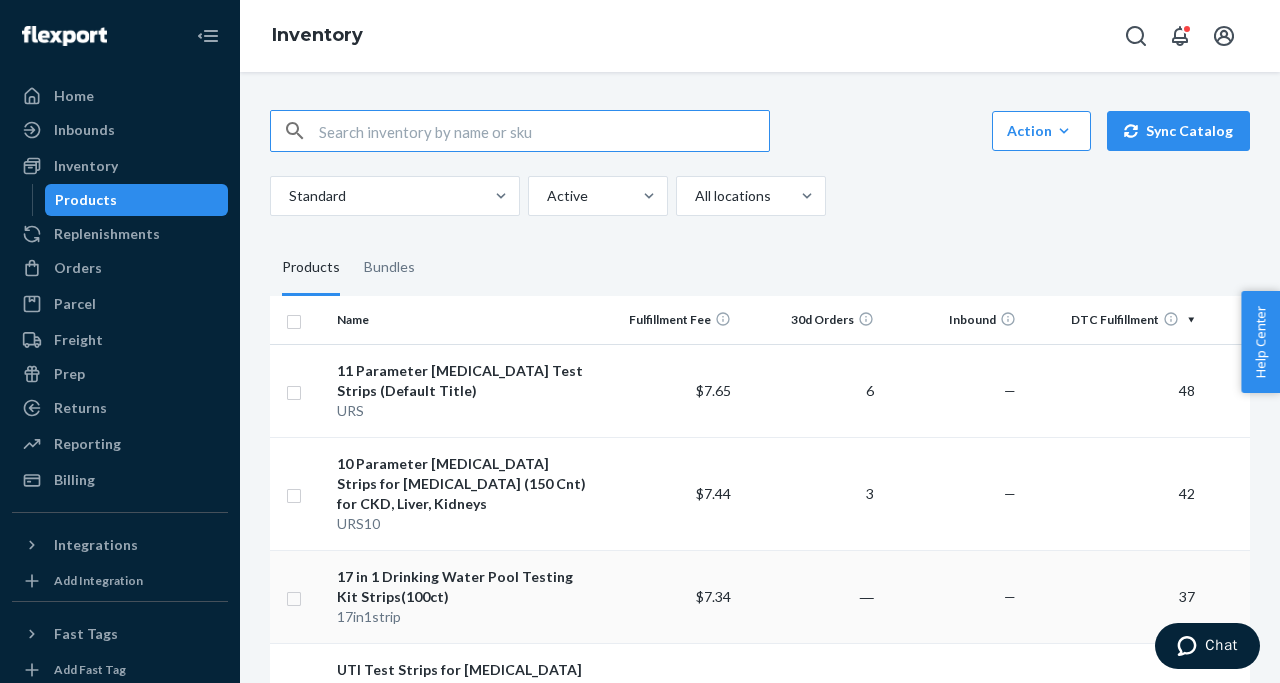 scroll, scrollTop: 265, scrollLeft: 0, axis: vertical 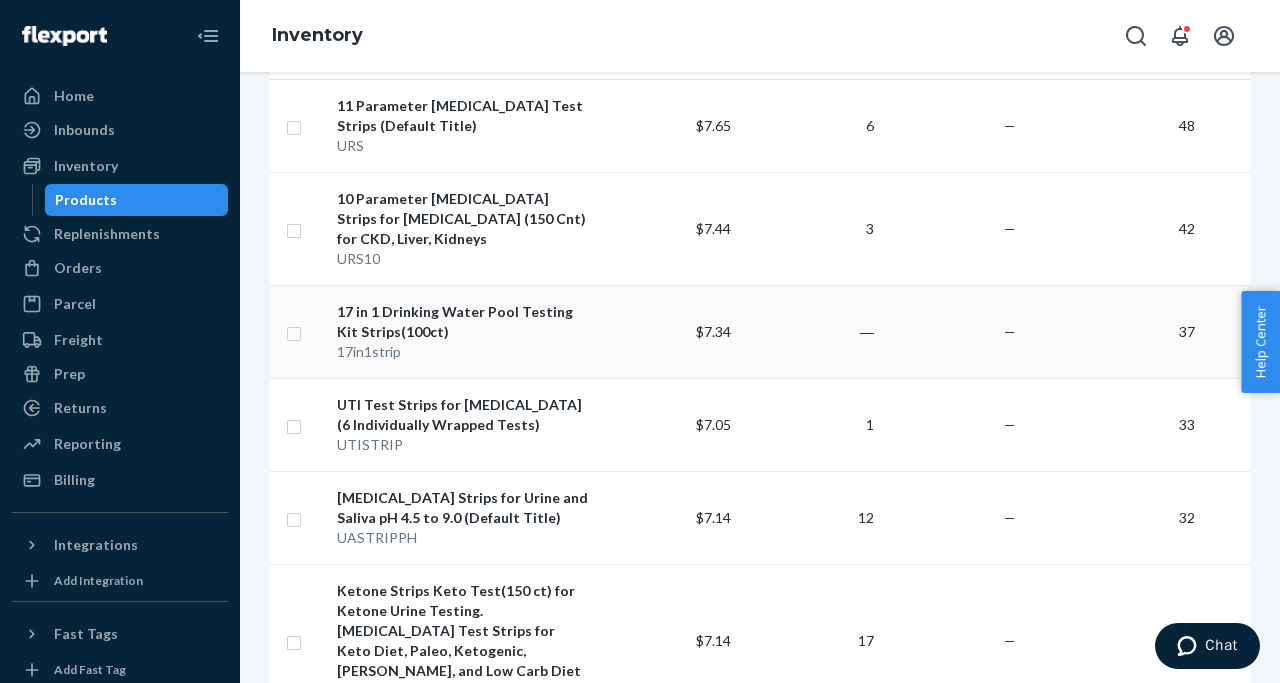 click on "17 in 1 Drinking Water Pool Testing Kit Strips(100ct)" at bounding box center [462, 322] 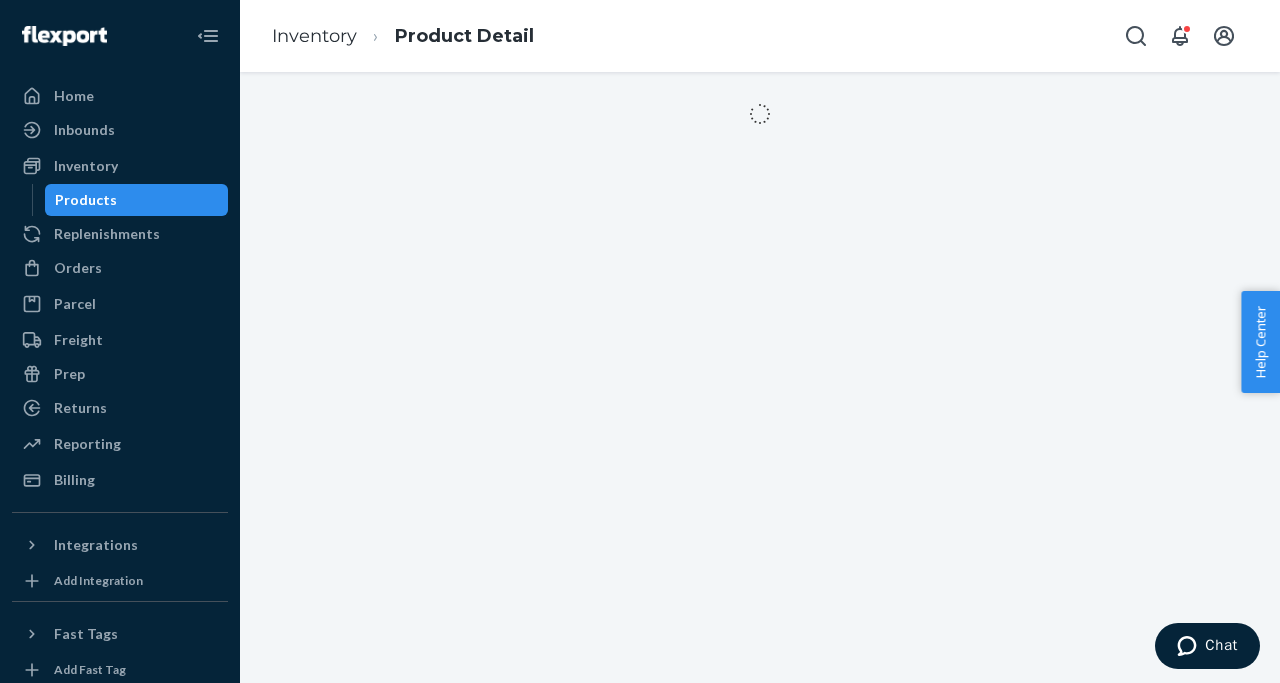 scroll, scrollTop: 0, scrollLeft: 0, axis: both 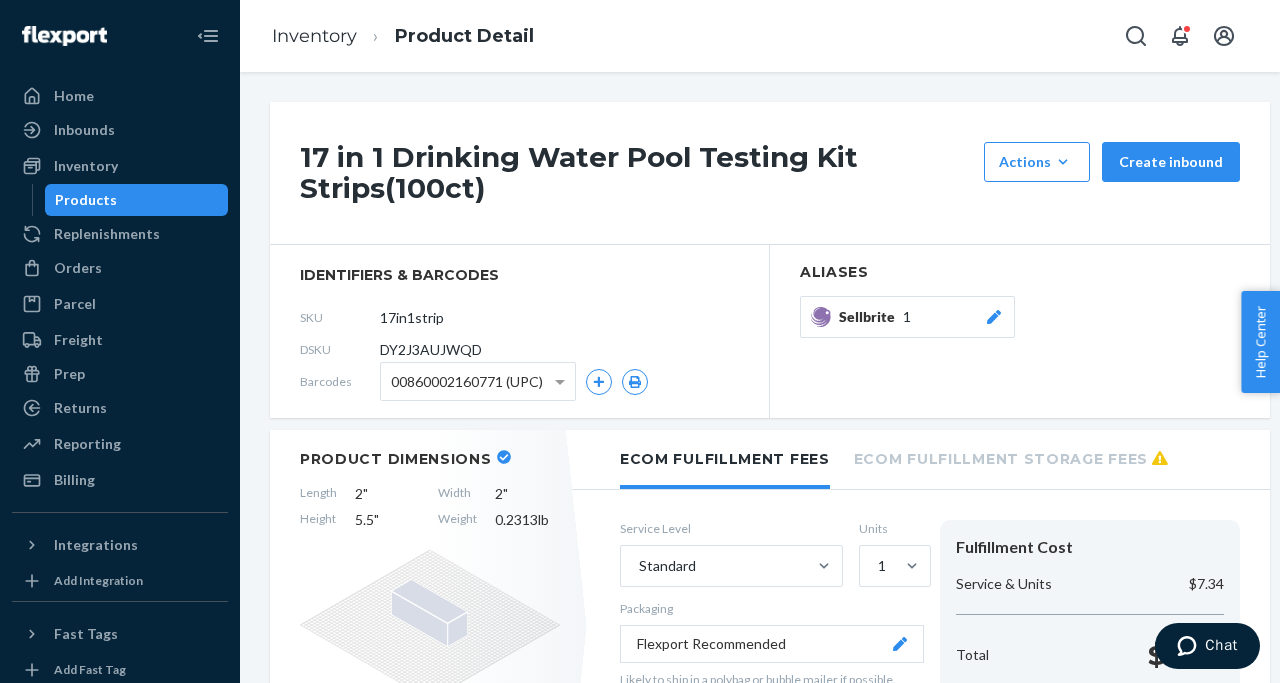 click on "Products" at bounding box center [86, 200] 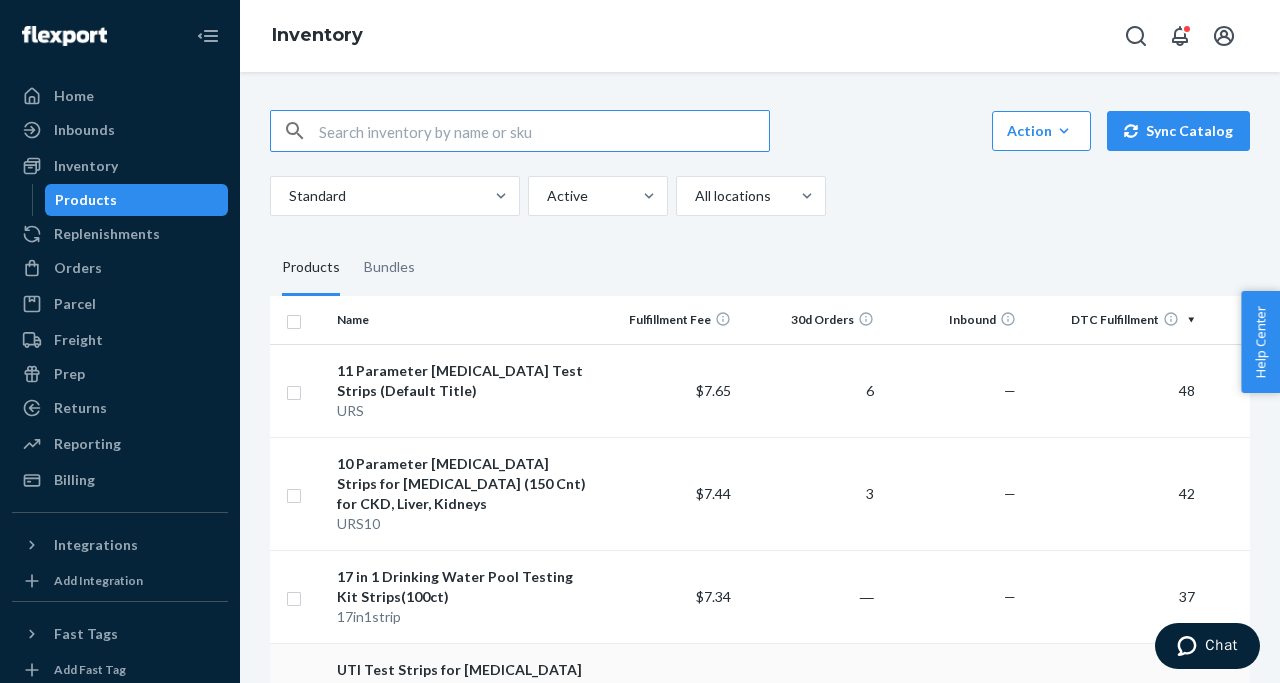 scroll, scrollTop: 311, scrollLeft: 0, axis: vertical 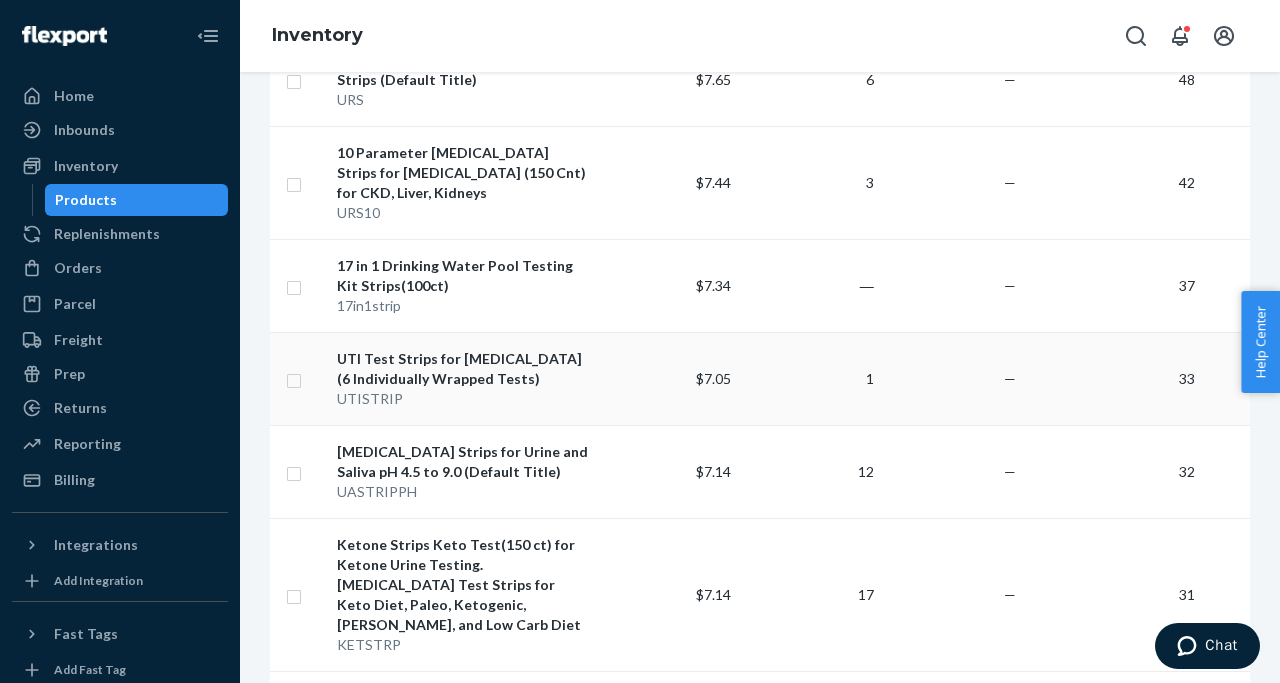 click on "UTI Test Strips for [MEDICAL_DATA](6 Individually Wrapped Tests)" at bounding box center [462, 369] 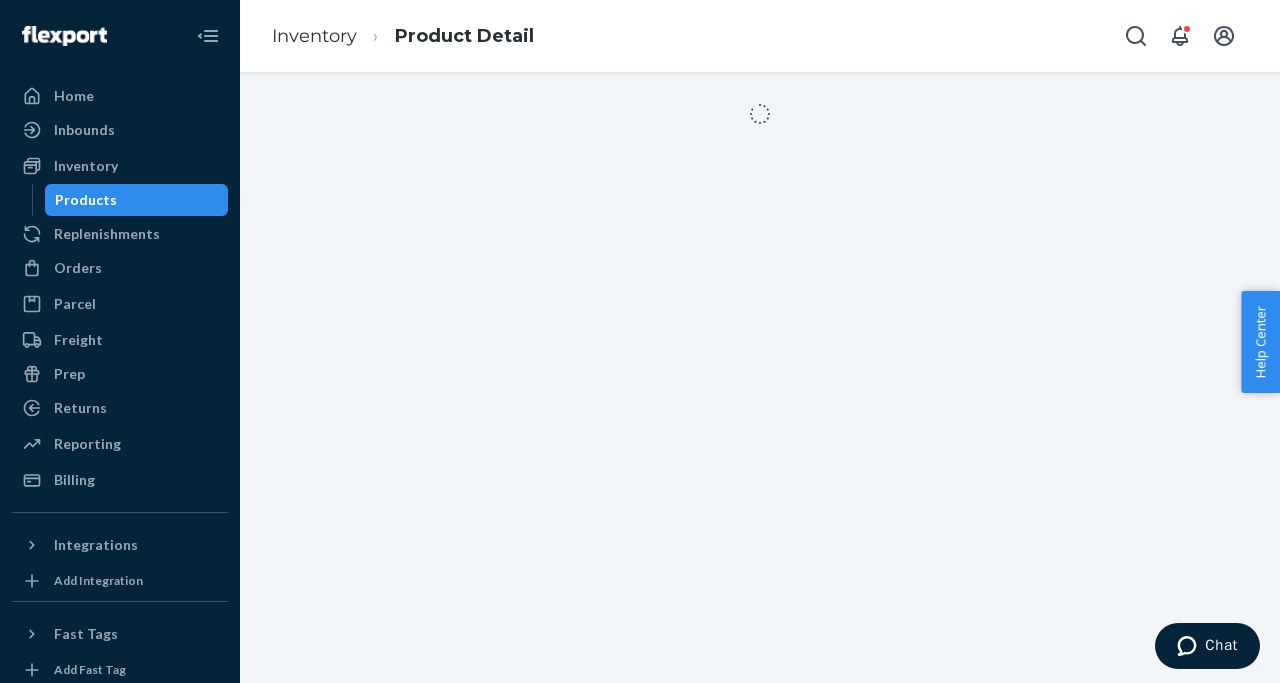 scroll, scrollTop: 0, scrollLeft: 0, axis: both 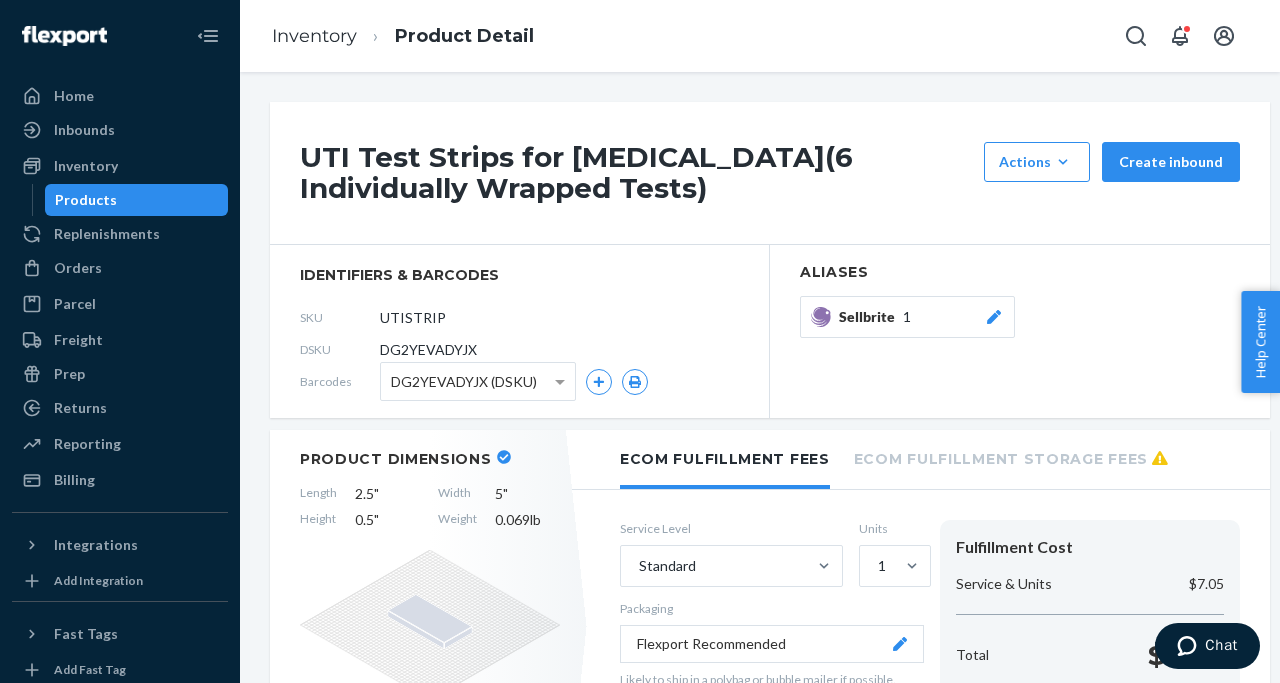 click on "Products" at bounding box center [86, 200] 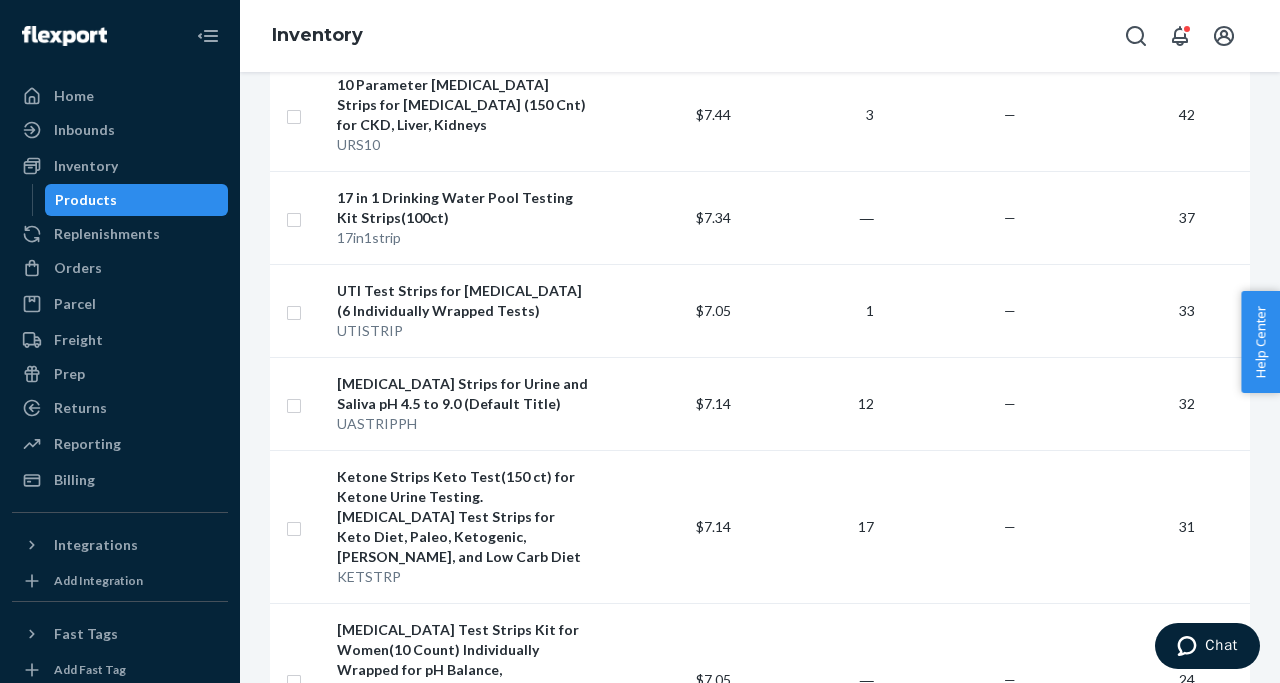 scroll, scrollTop: 396, scrollLeft: 0, axis: vertical 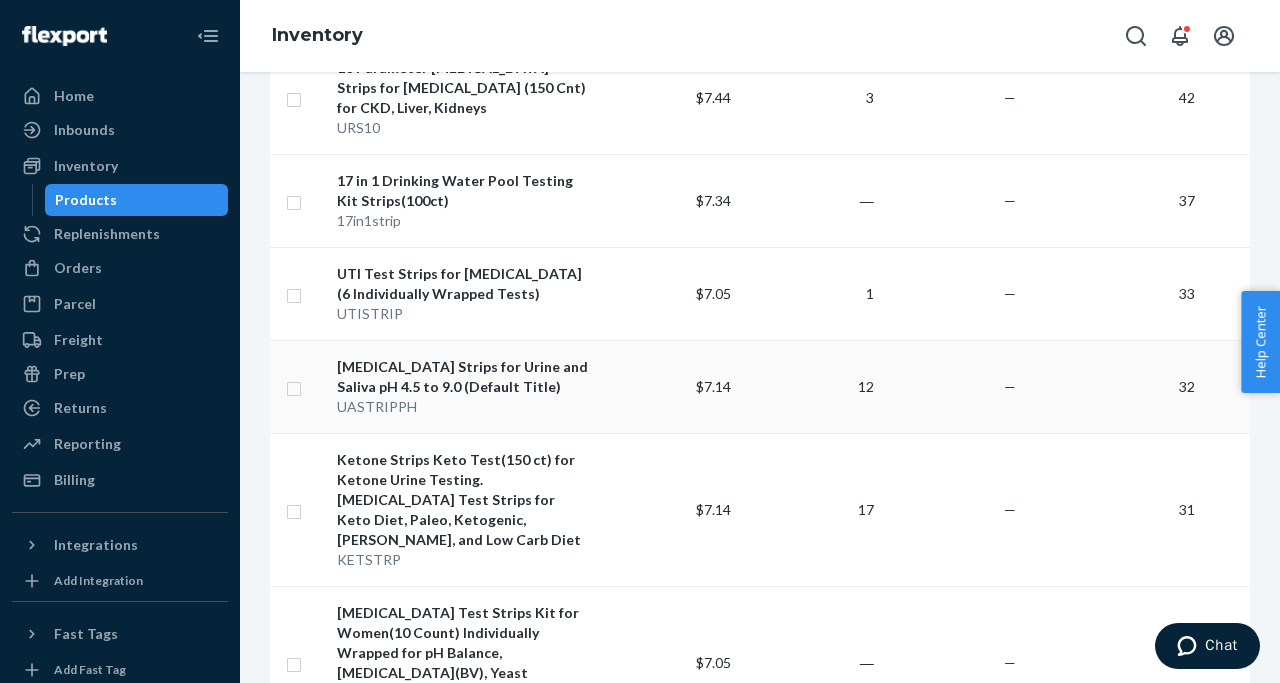 click on "[MEDICAL_DATA] Strips for Urine and Saliva pH 4.5 to 9.0 (Default Title)" at bounding box center (462, 377) 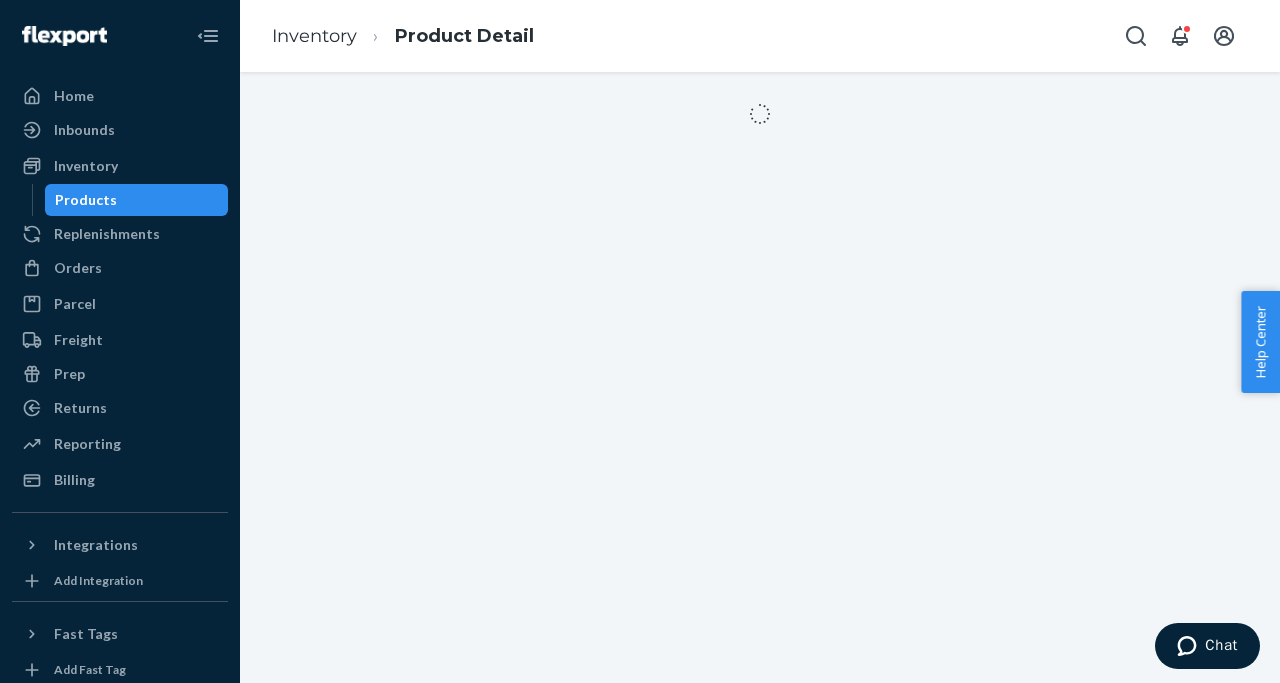 scroll, scrollTop: 0, scrollLeft: 0, axis: both 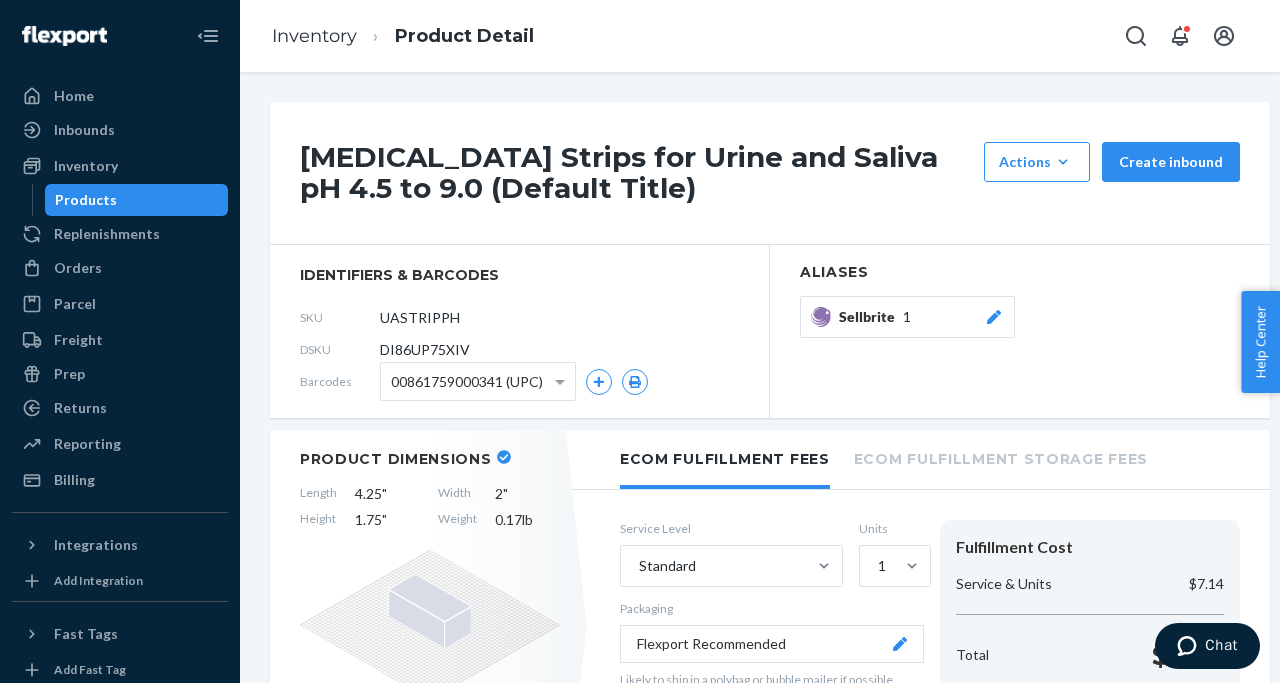 click on "Products" at bounding box center (137, 200) 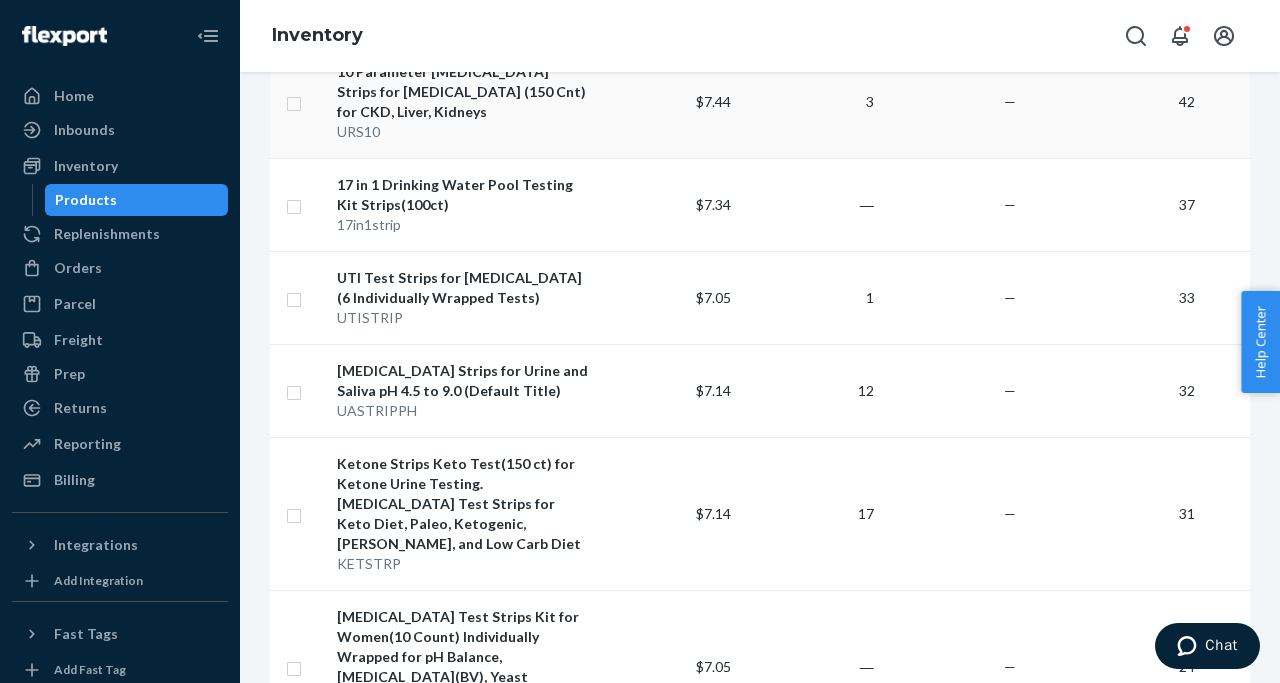scroll, scrollTop: 406, scrollLeft: 0, axis: vertical 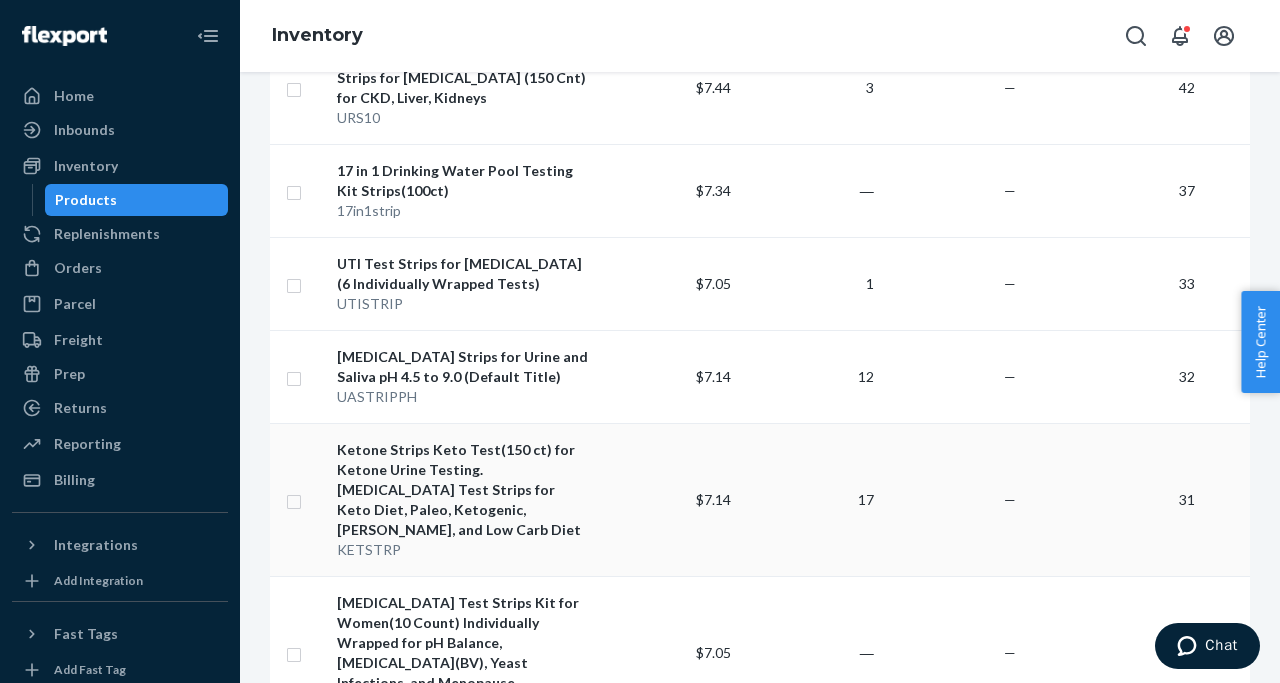 click on "Ketone Strips Keto Test(150 ct) for Ketone Urine Testing. [MEDICAL_DATA] Test Strips for Keto Diet, Paleo, Ketogenic, [PERSON_NAME], and Low Carb Diet" at bounding box center [462, 490] 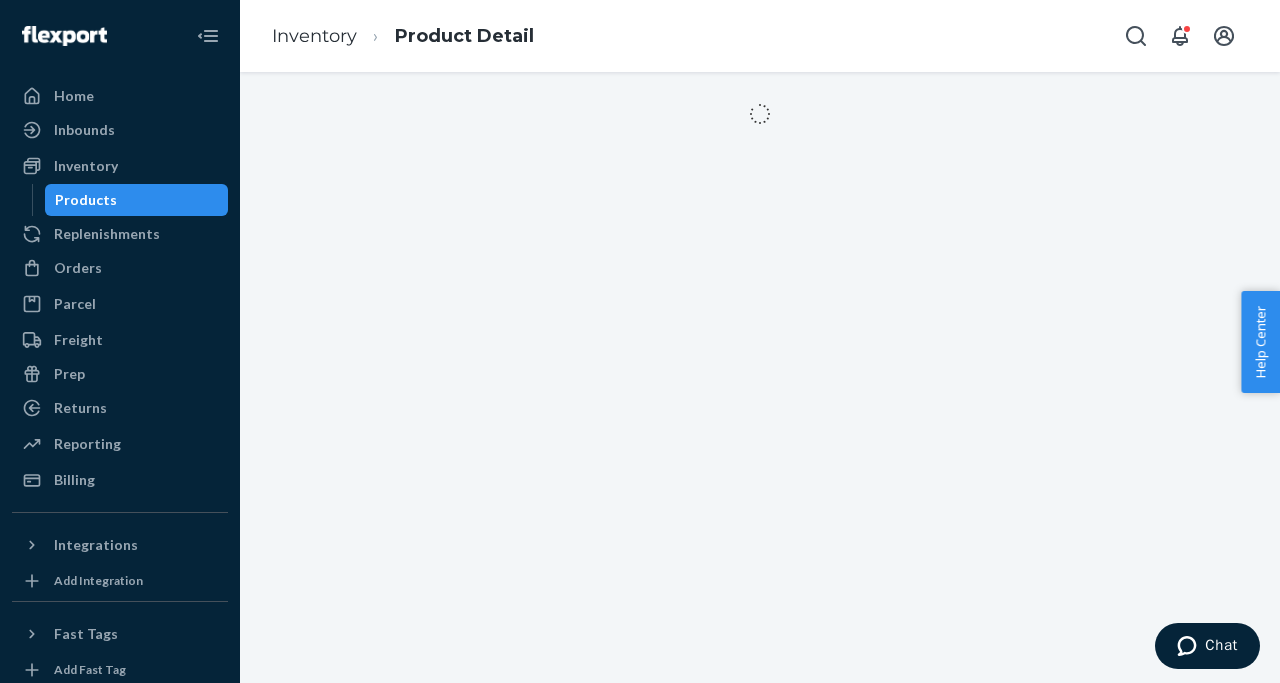 scroll, scrollTop: 0, scrollLeft: 0, axis: both 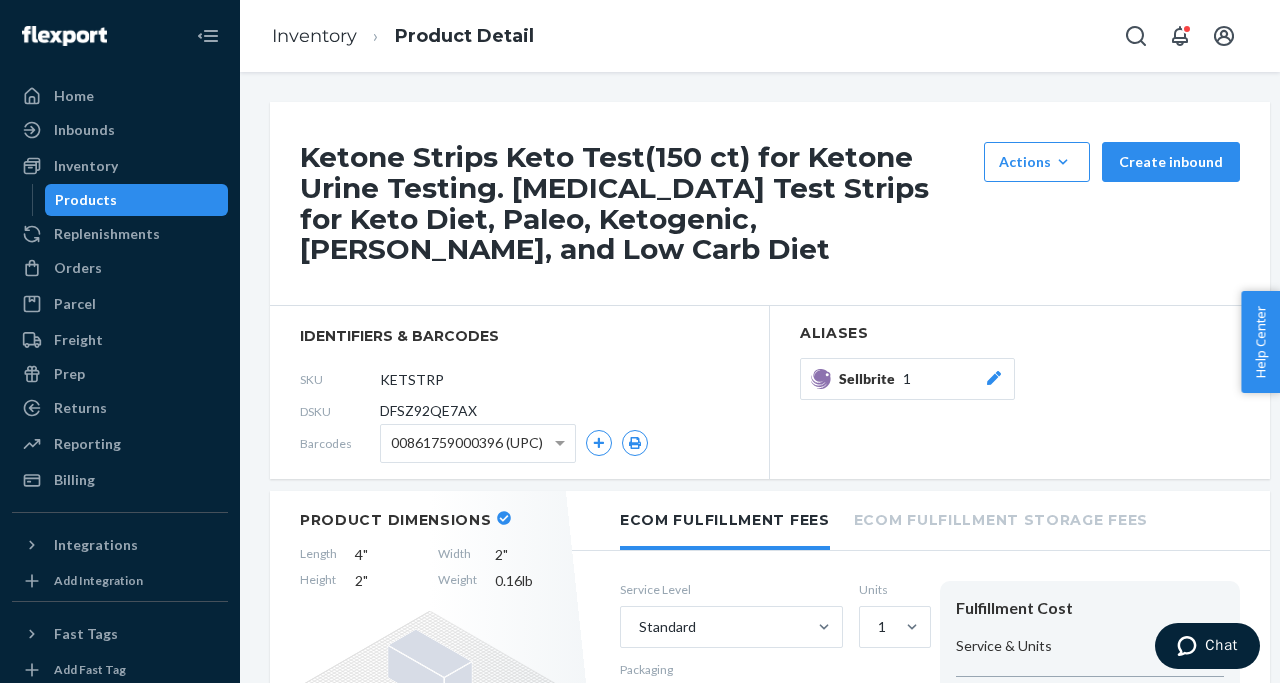 click on "Products" at bounding box center (86, 200) 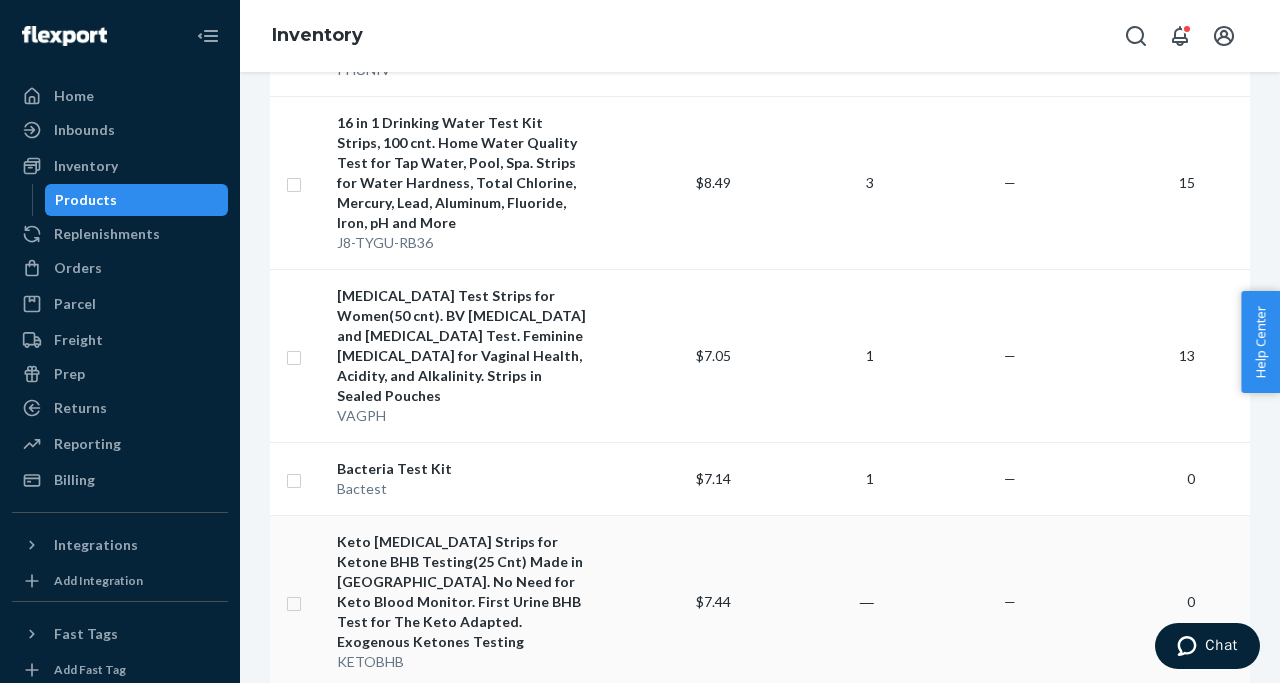 scroll, scrollTop: 1167, scrollLeft: 0, axis: vertical 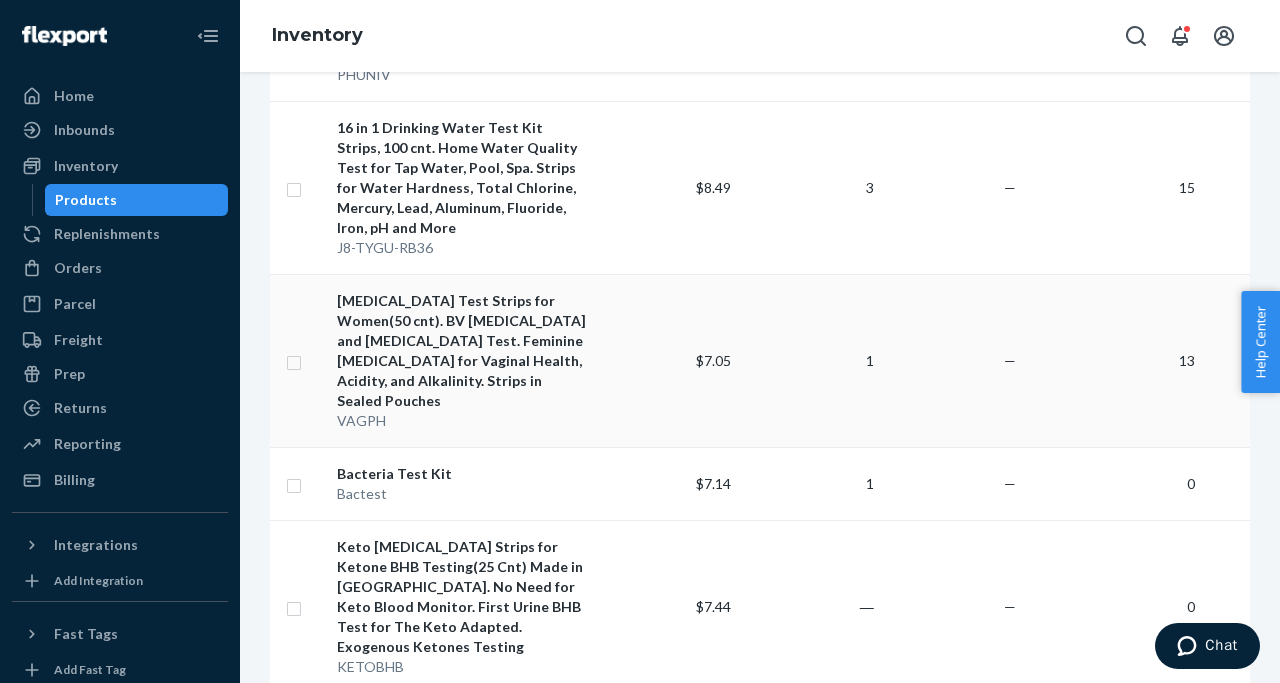 click on "[MEDICAL_DATA] Test Strips for Women(50 cnt). BV [MEDICAL_DATA] and [MEDICAL_DATA] Test. Feminine [MEDICAL_DATA] for Vaginal Health, Acidity, and Alkalinity. Strips in Sealed Pouches" at bounding box center (462, 351) 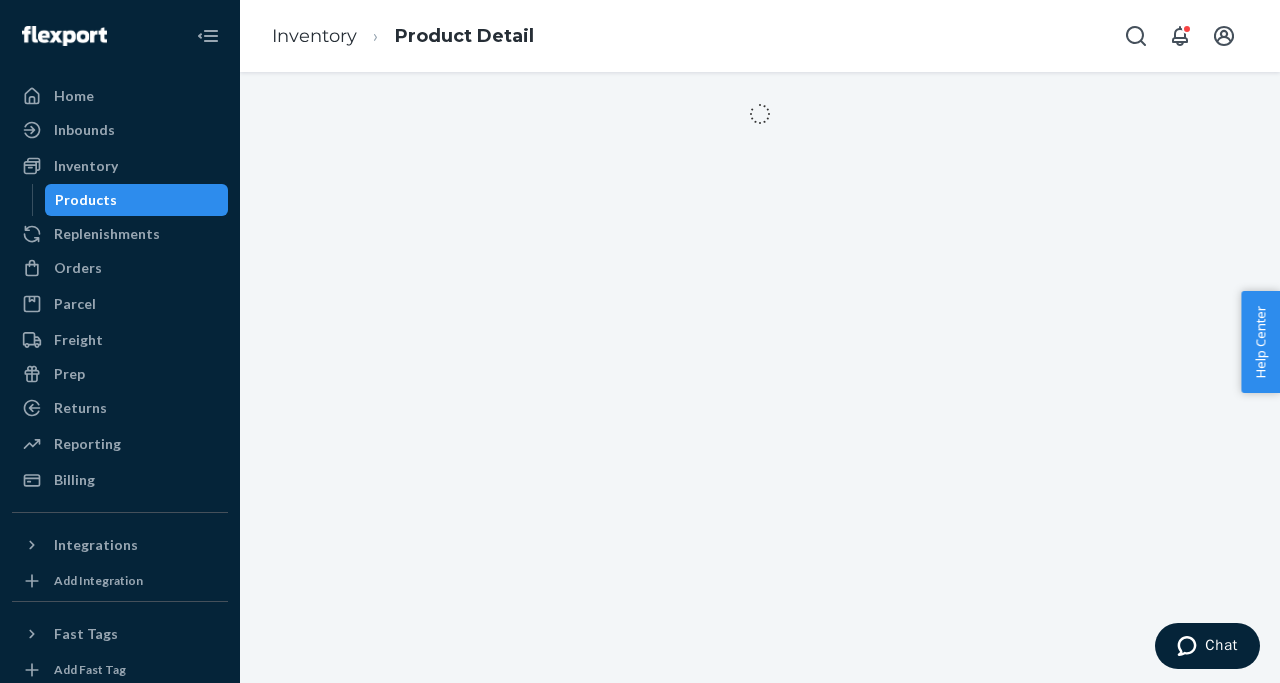 scroll, scrollTop: 0, scrollLeft: 0, axis: both 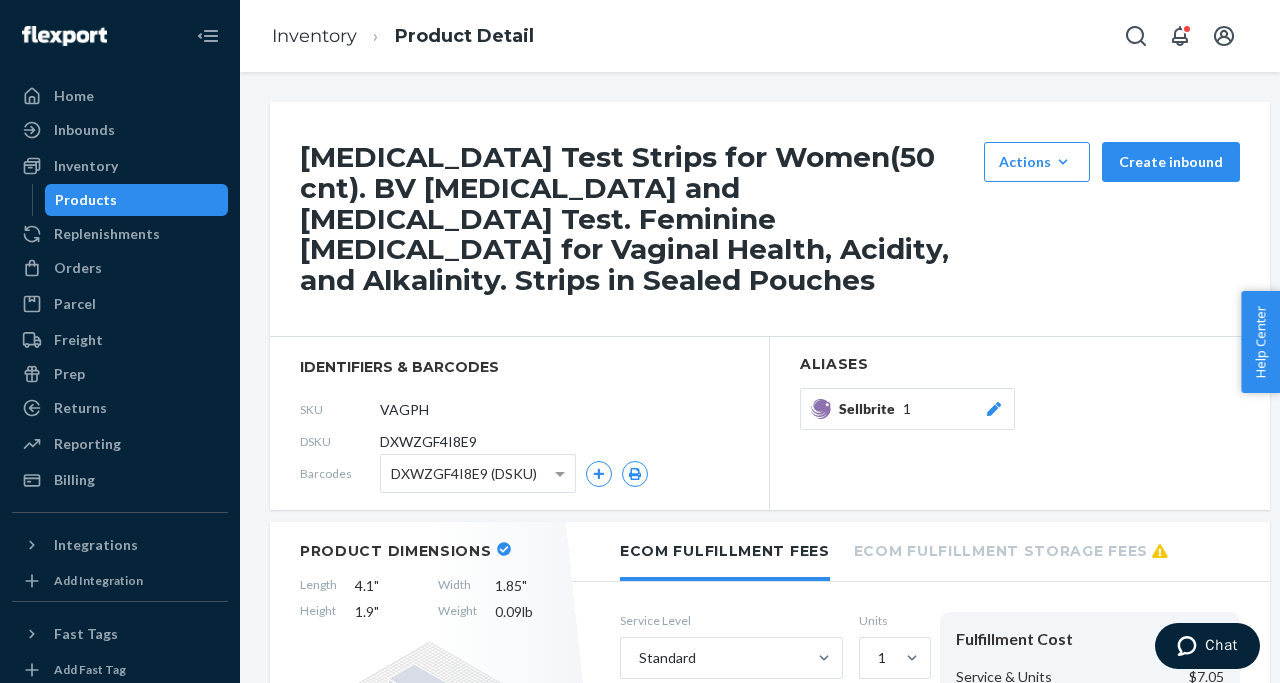 click on "Products" at bounding box center [86, 200] 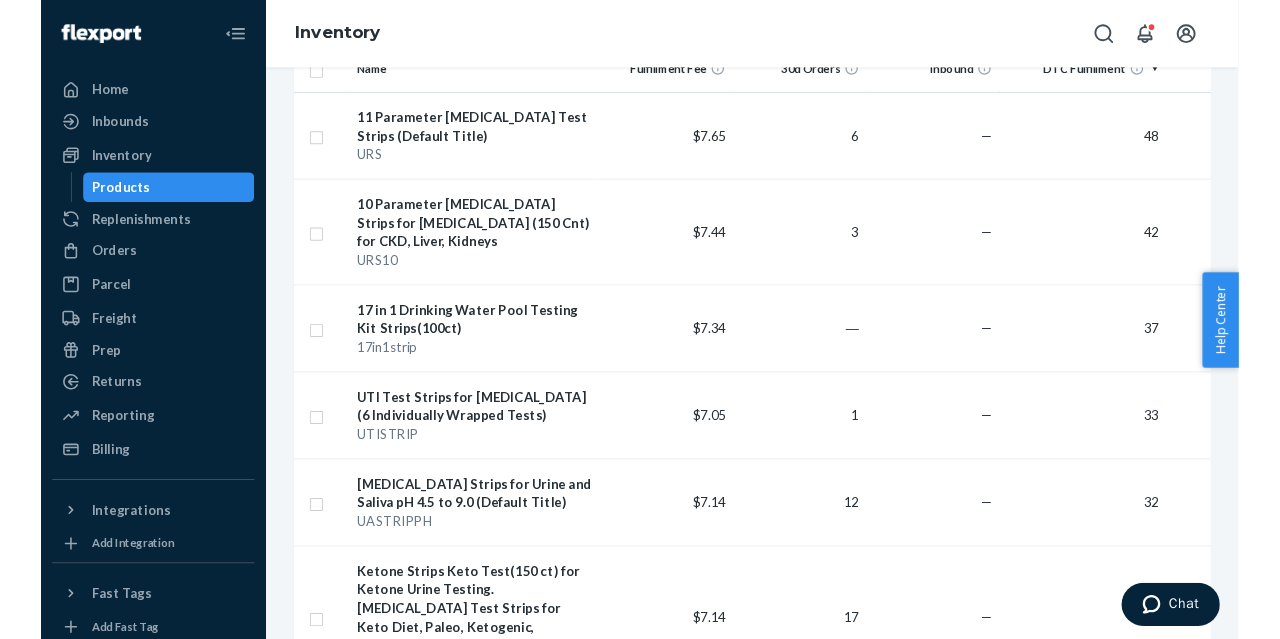 scroll, scrollTop: 0, scrollLeft: 0, axis: both 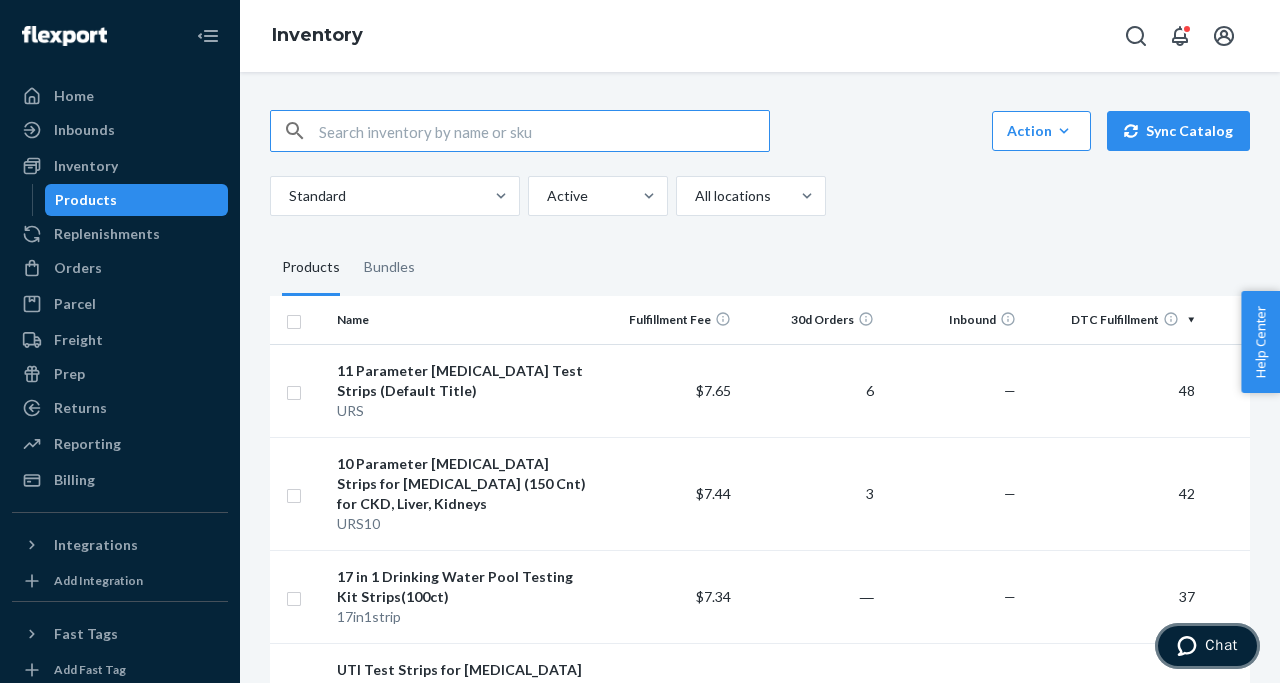click on "Chat" at bounding box center [1221, 645] 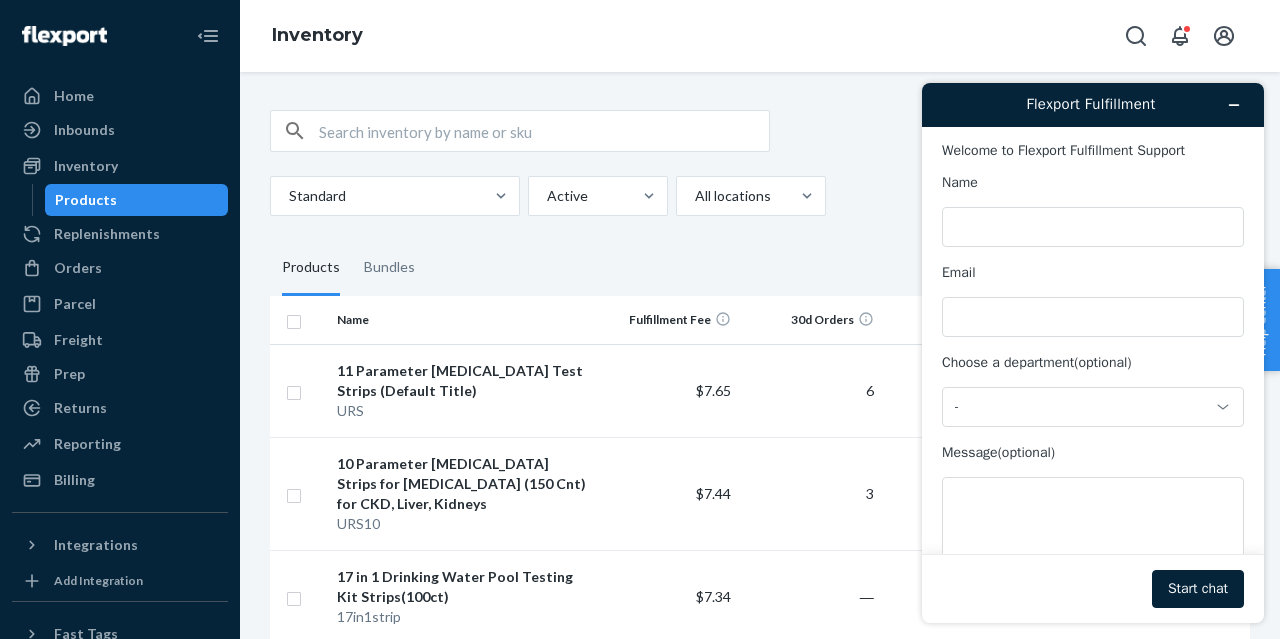 scroll, scrollTop: 0, scrollLeft: 0, axis: both 